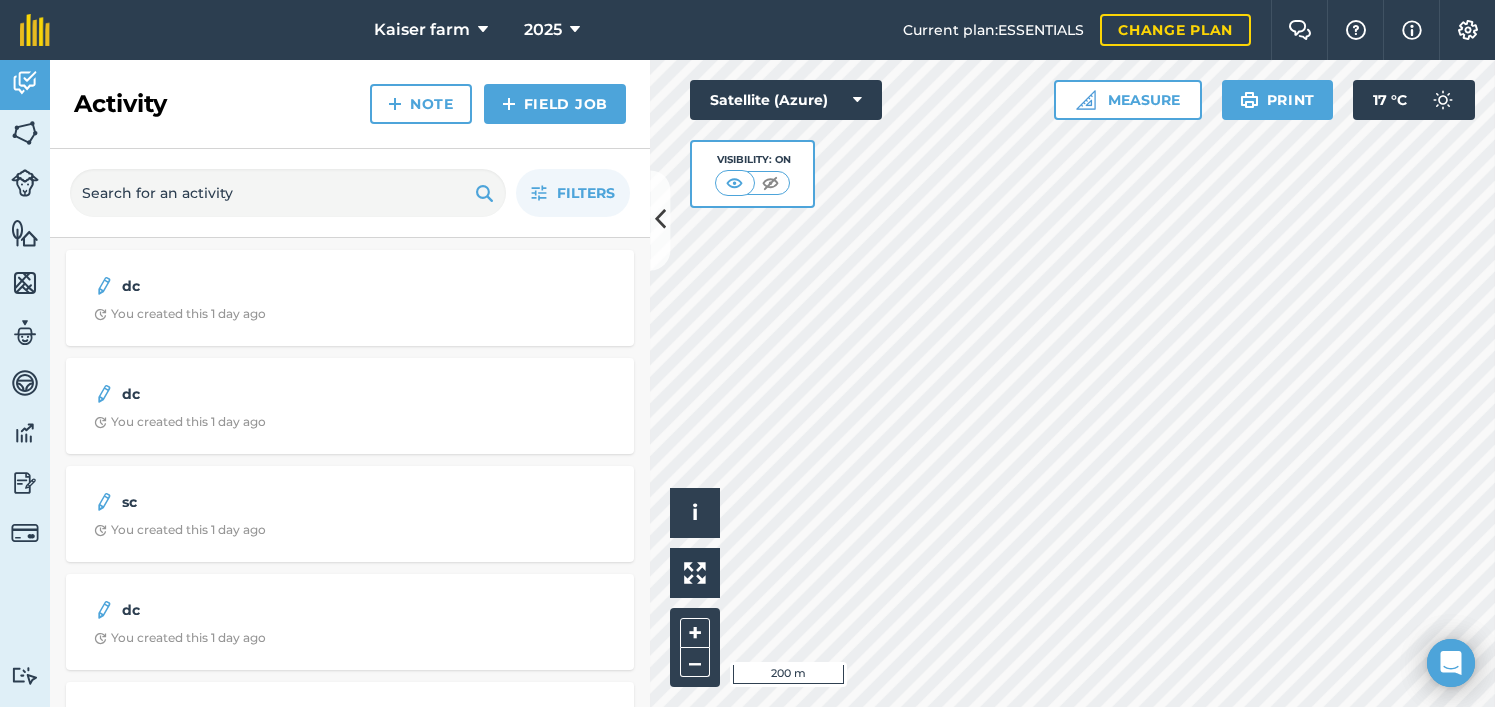 scroll, scrollTop: 0, scrollLeft: 0, axis: both 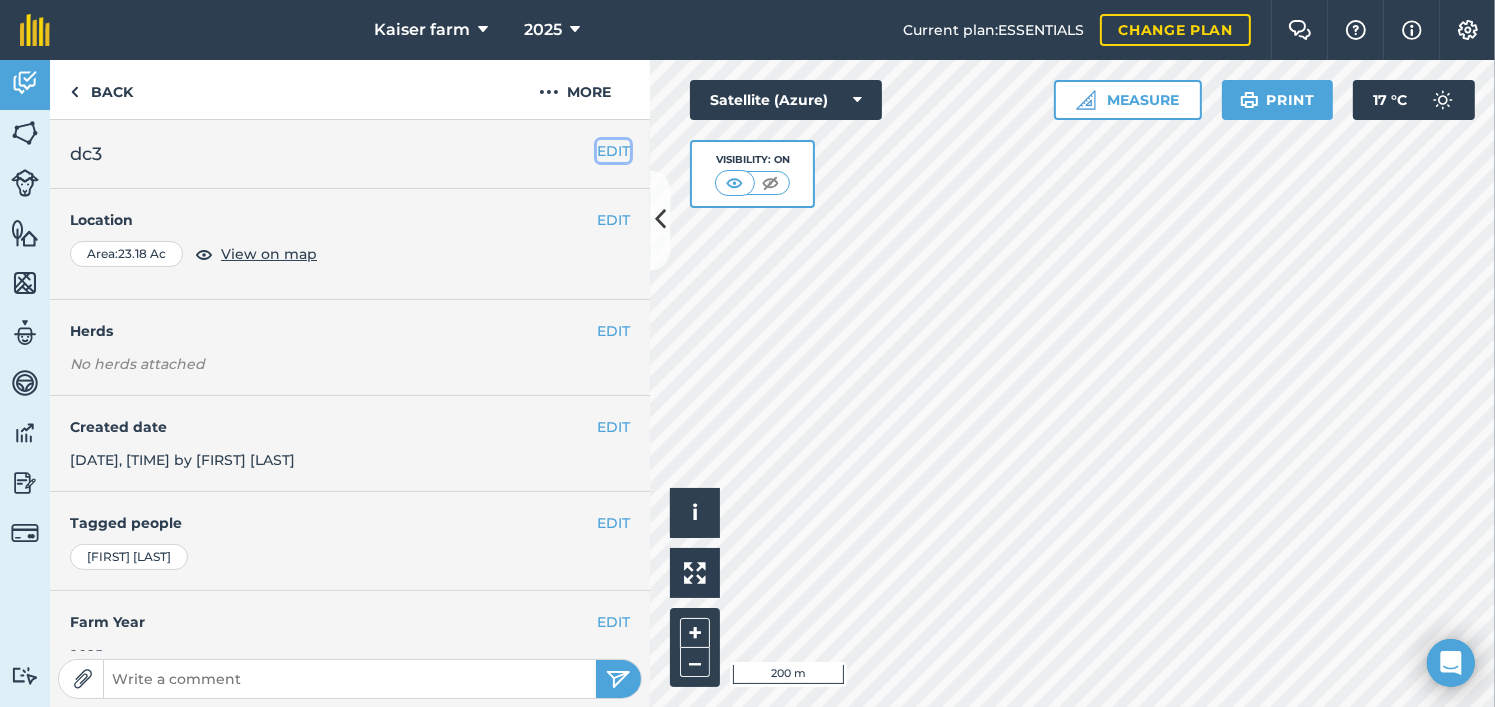 click on "EDIT" at bounding box center [613, 151] 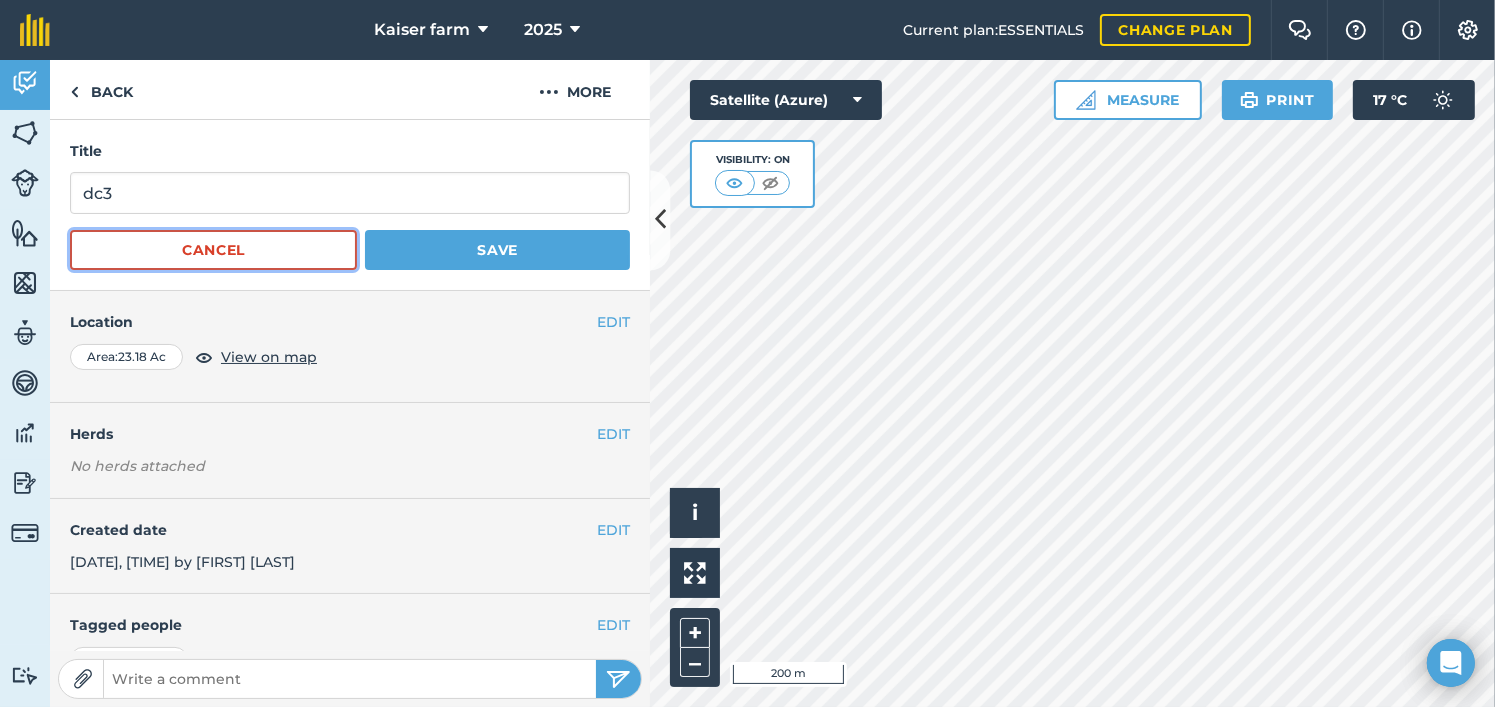 click on "Cancel" at bounding box center (213, 250) 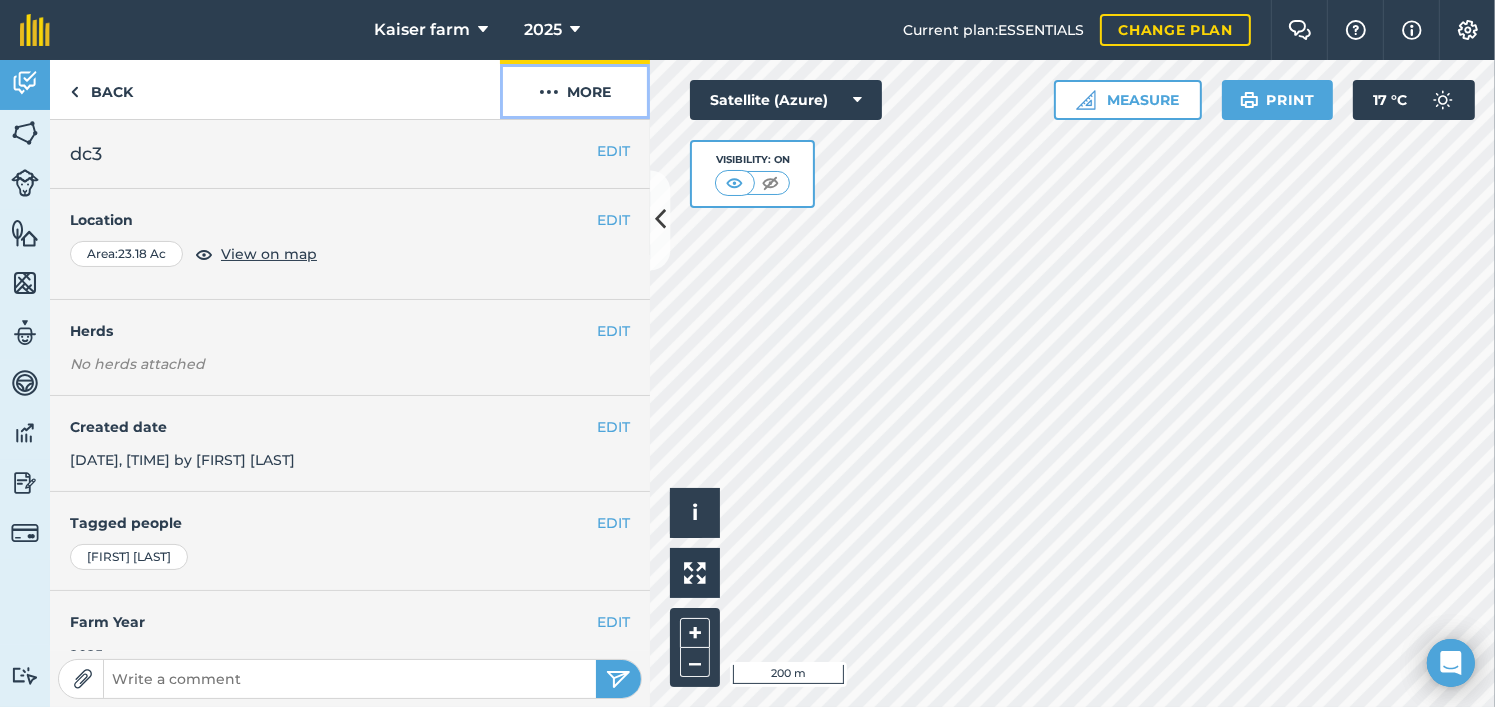 click on "More" at bounding box center (575, 89) 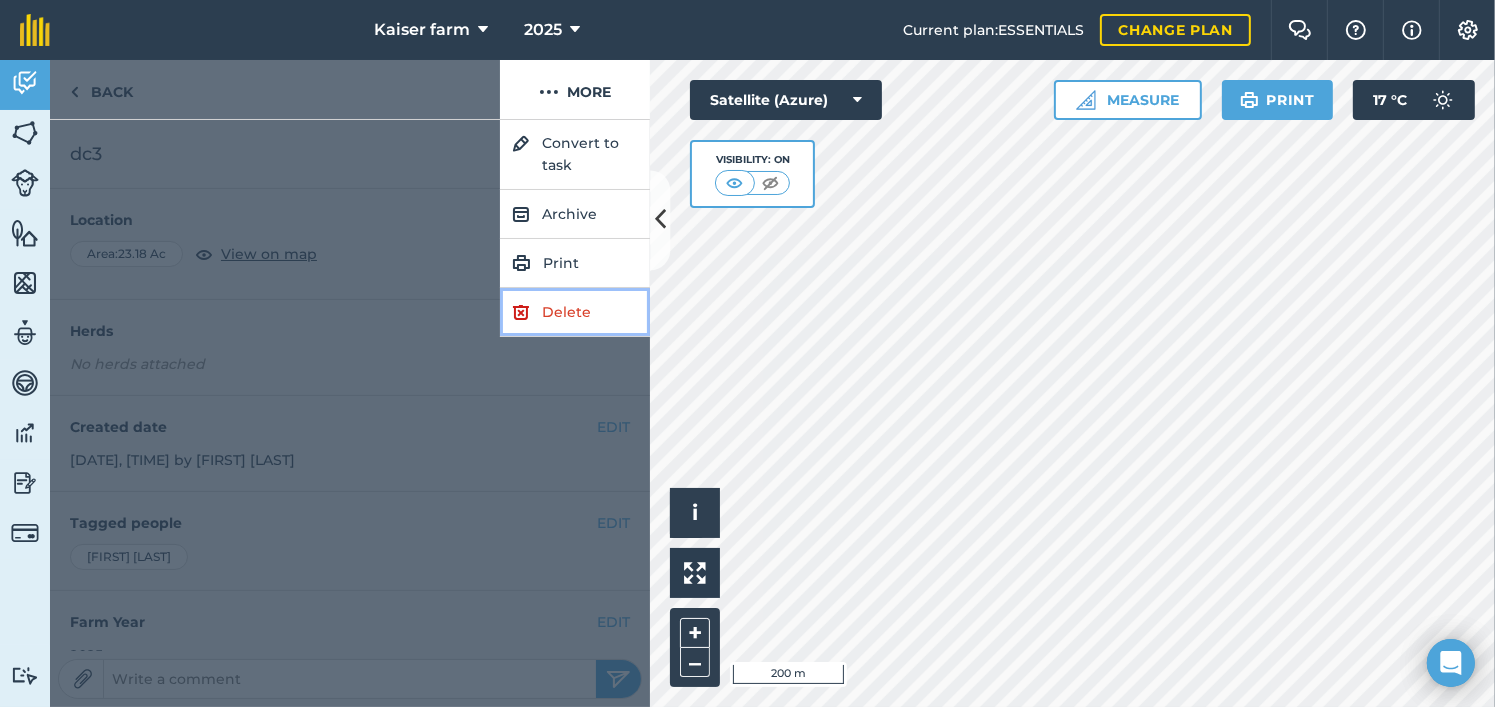 click on "Delete" at bounding box center [575, 312] 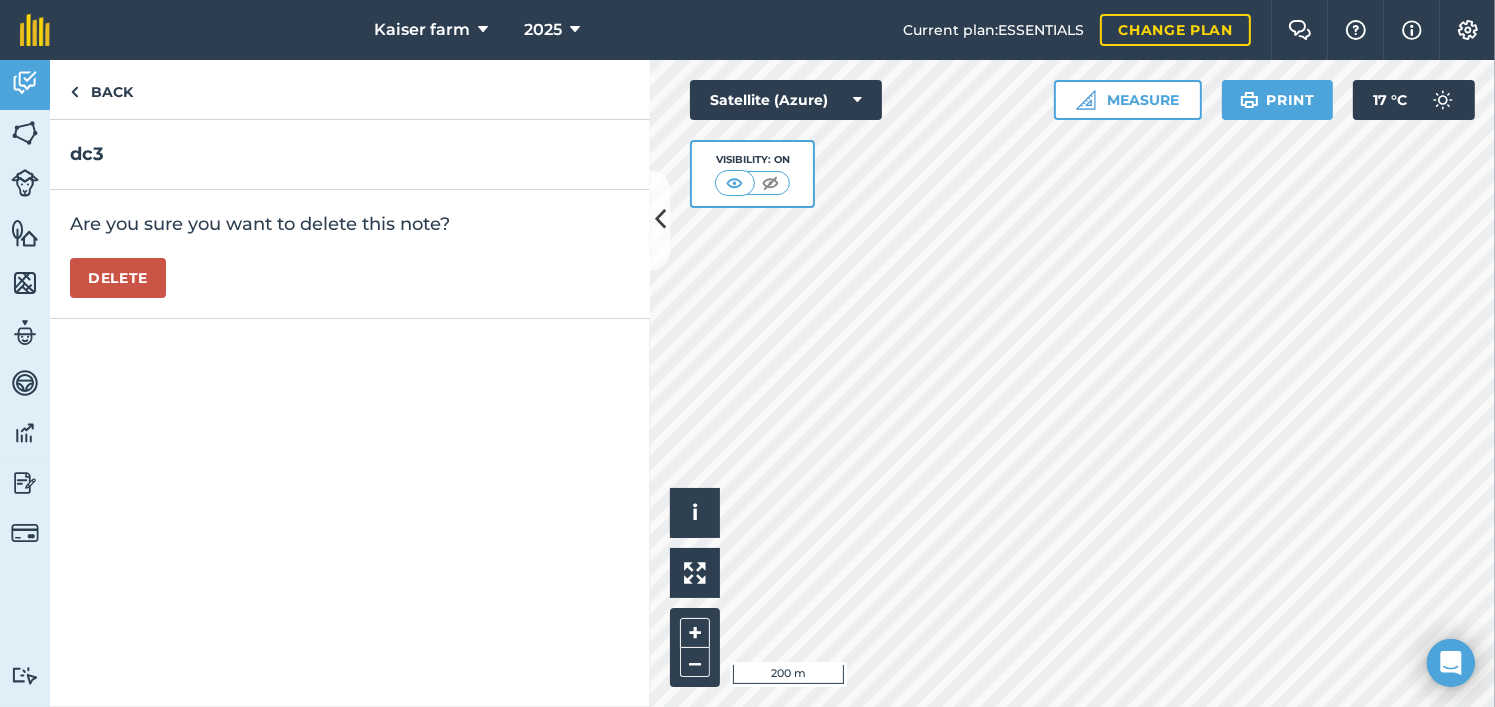 click on "Are you sure you want to delete this note? Delete" at bounding box center [350, 254] 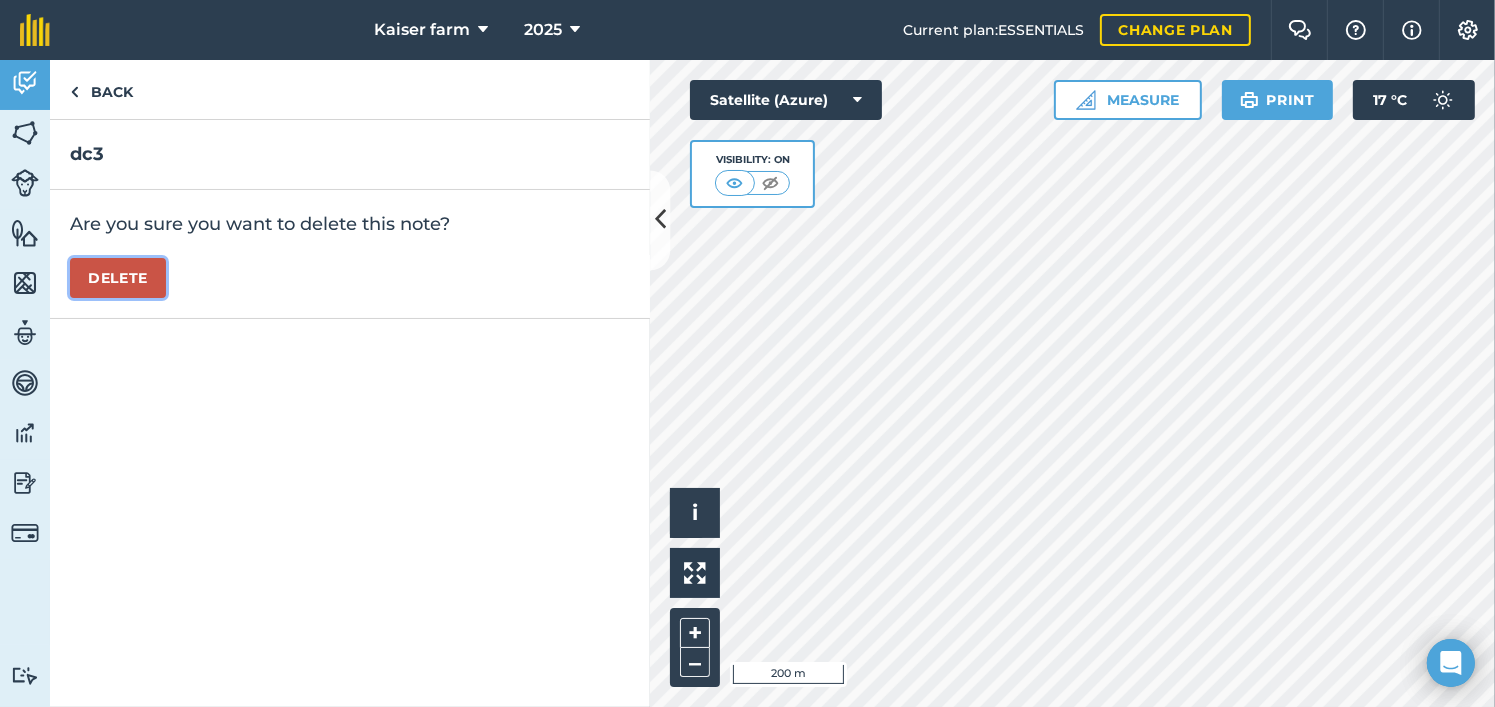 click on "Delete" at bounding box center [118, 278] 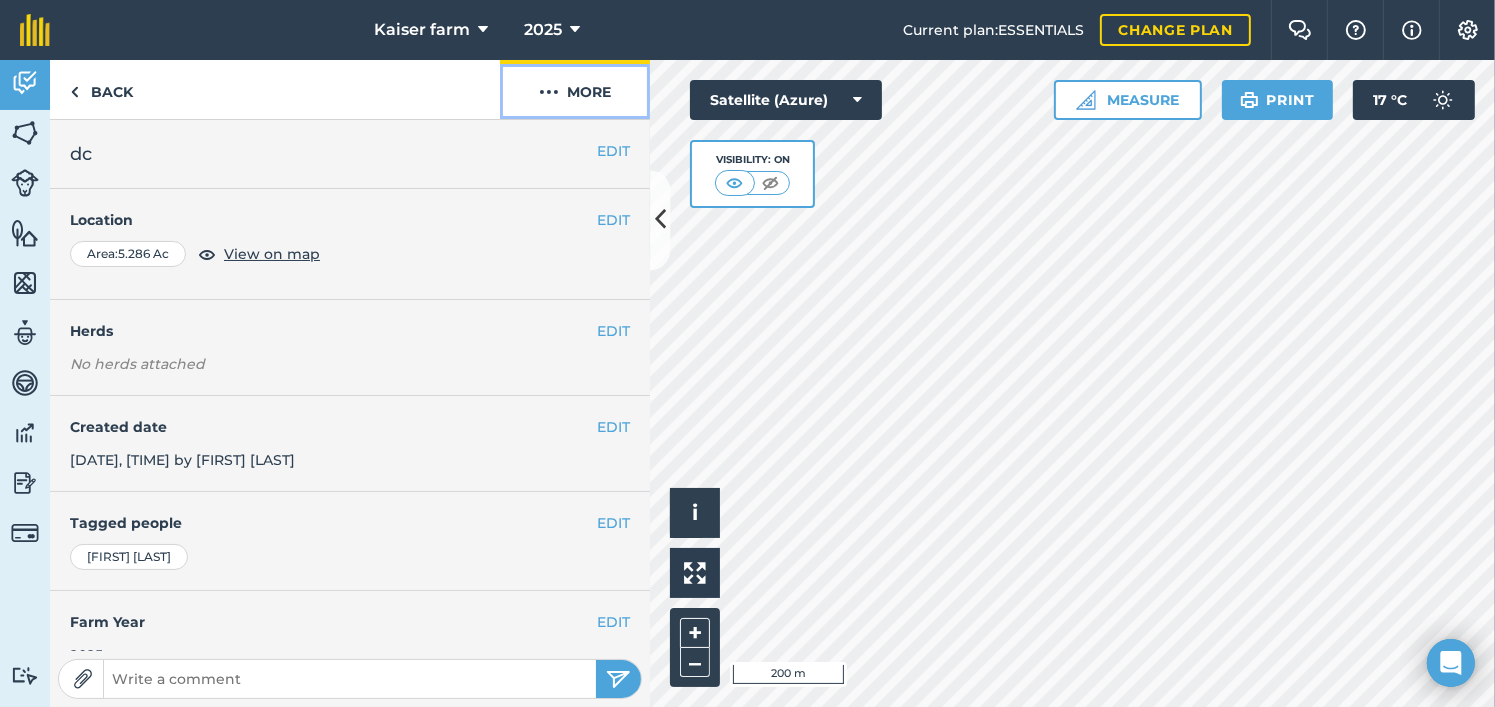 click on "More" at bounding box center (575, 89) 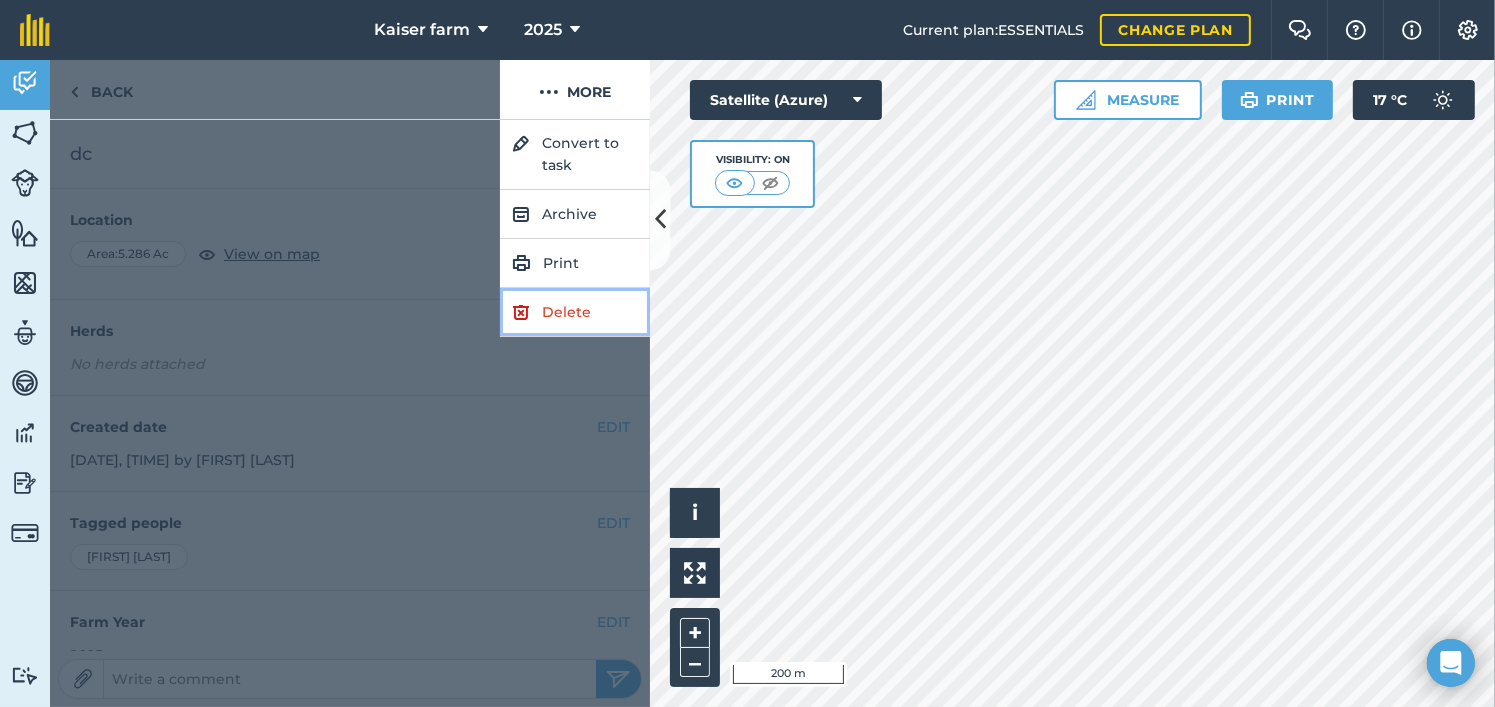 click on "Delete" at bounding box center (575, 312) 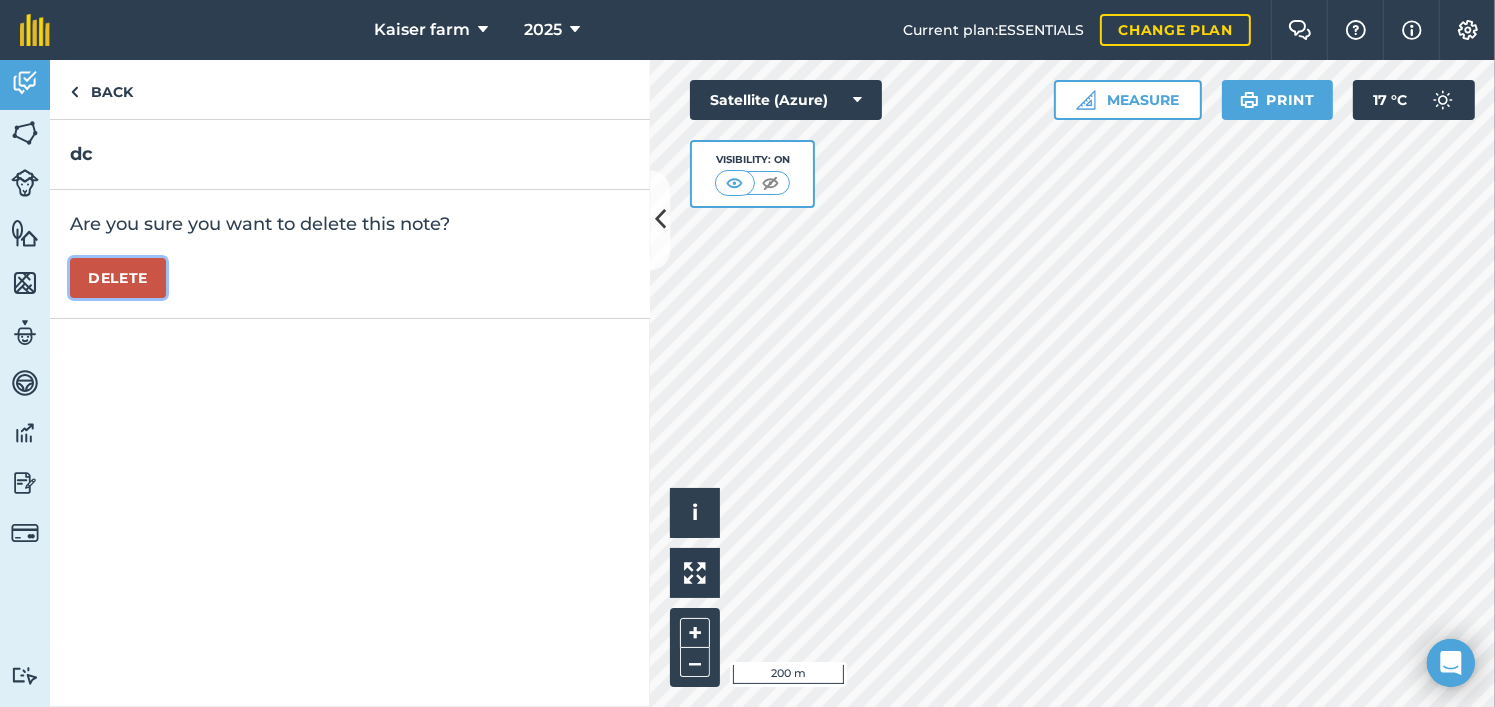 click on "Delete" at bounding box center [118, 278] 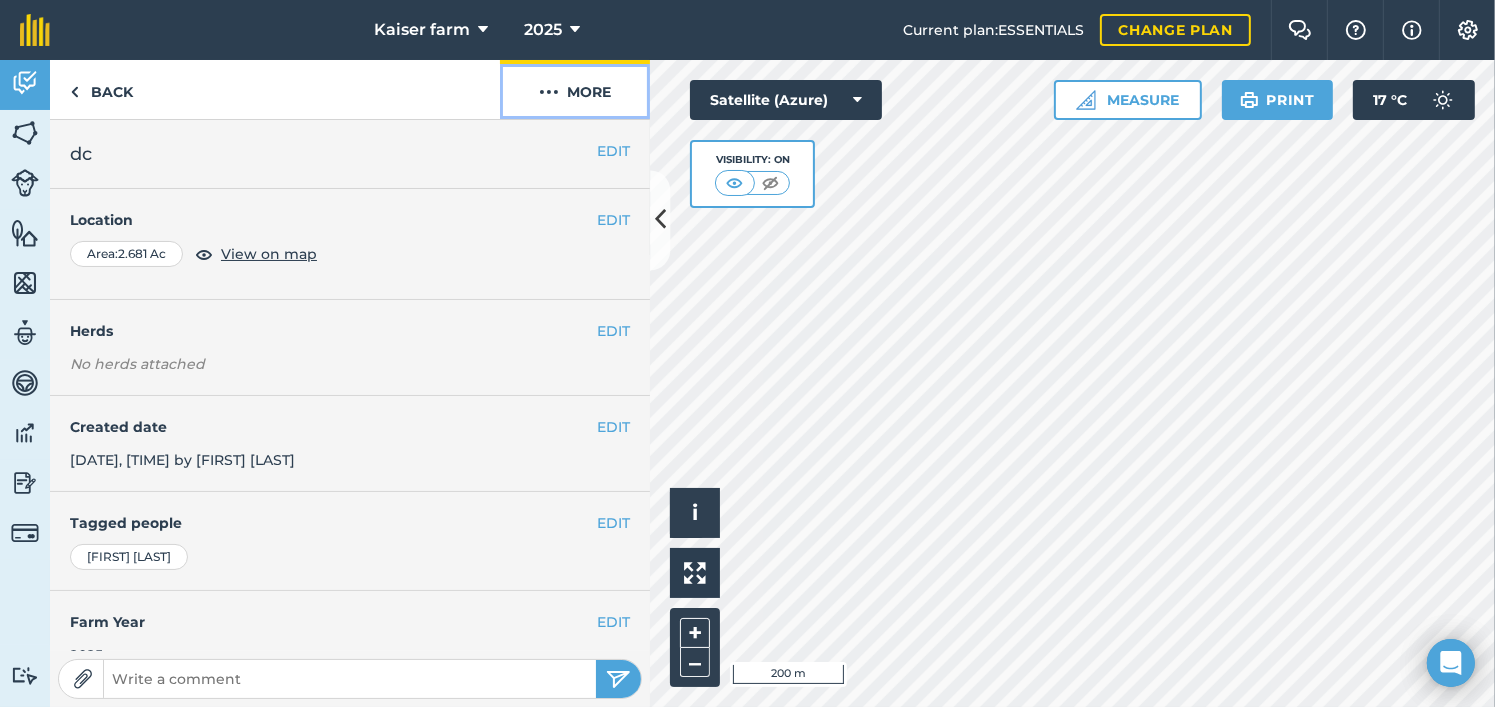 click on "More" at bounding box center [575, 89] 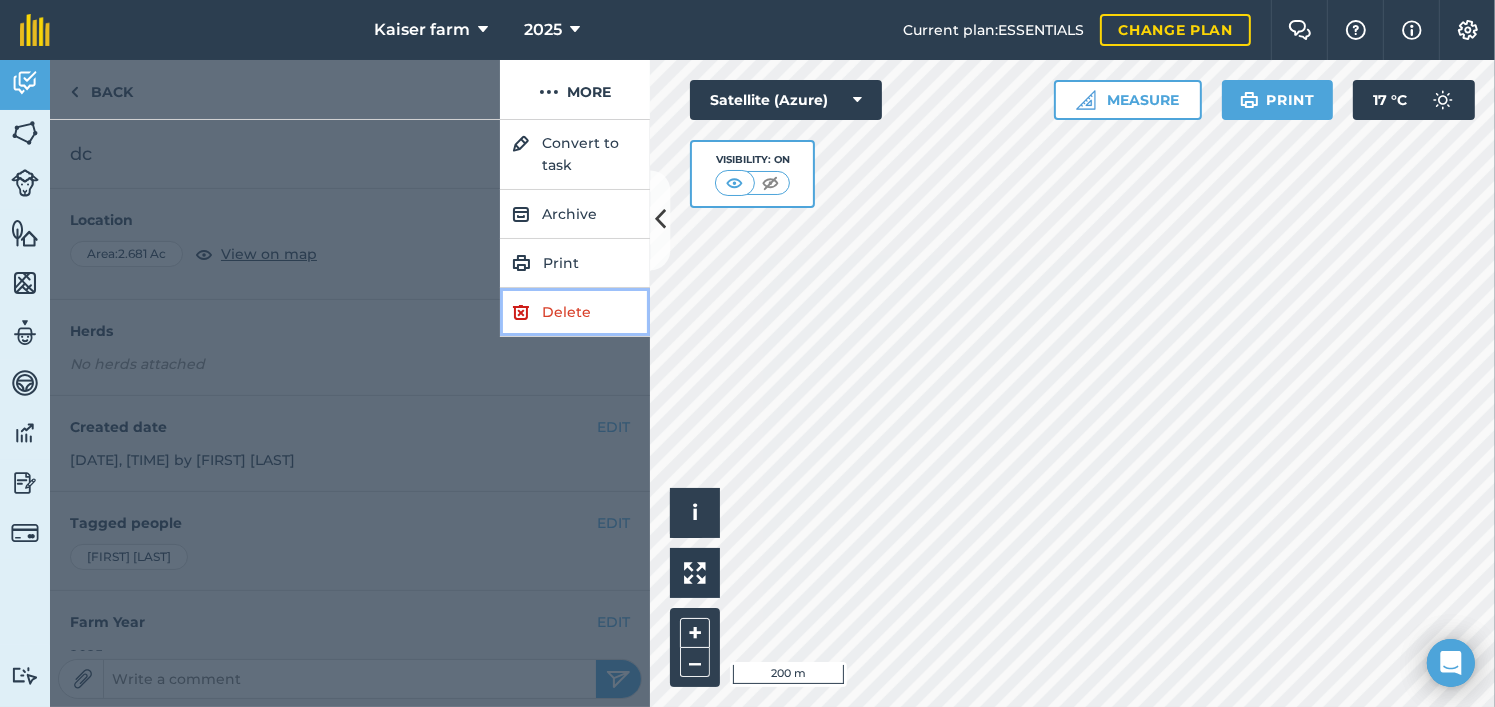 click on "Delete" at bounding box center (575, 312) 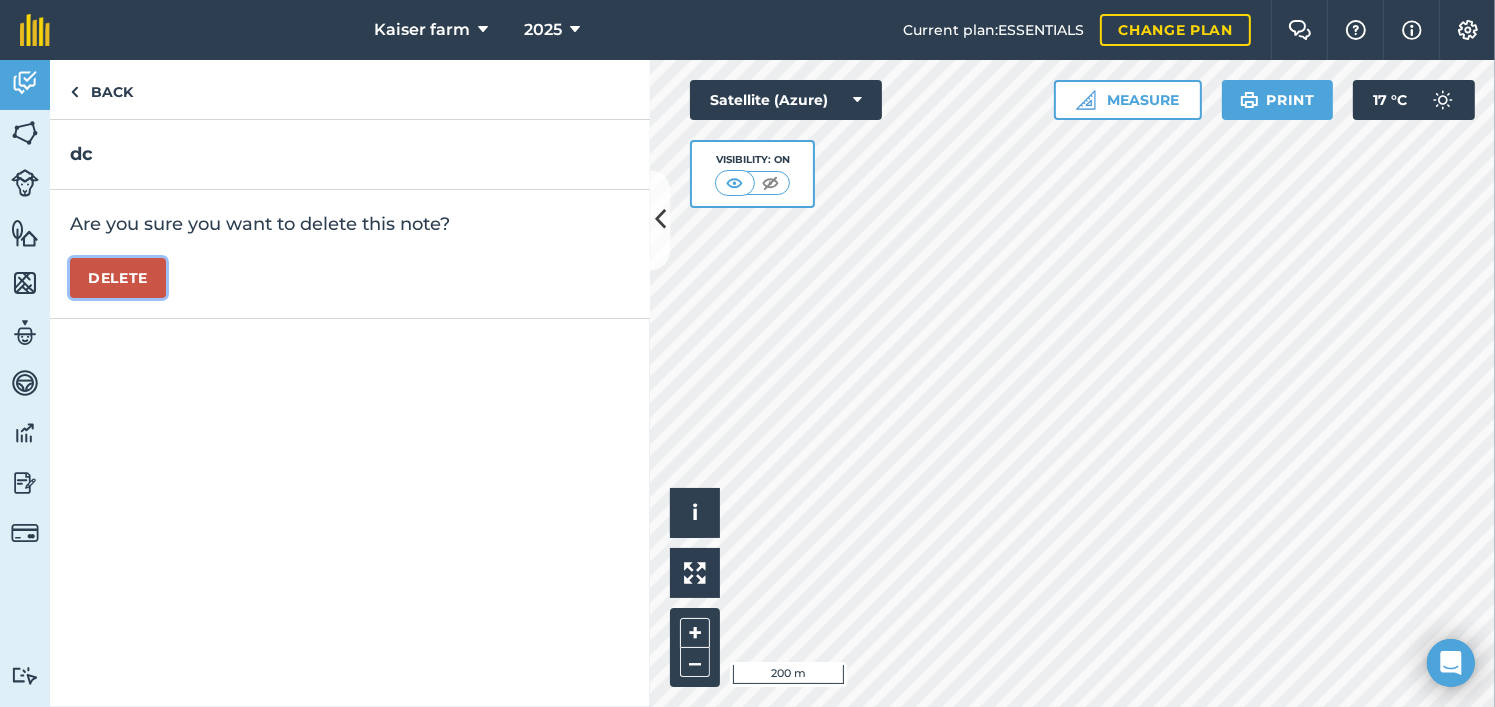 click on "Delete" at bounding box center [118, 278] 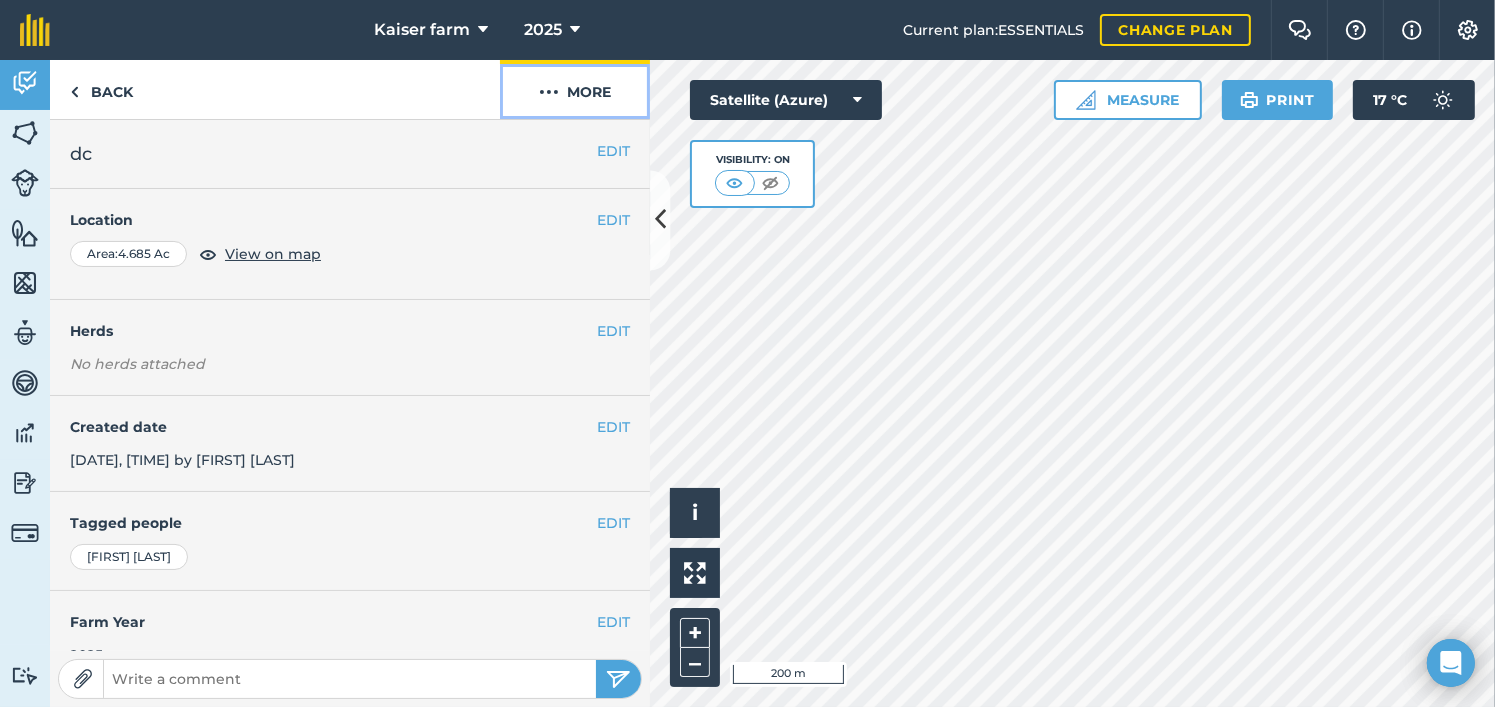 click on "More" at bounding box center (575, 89) 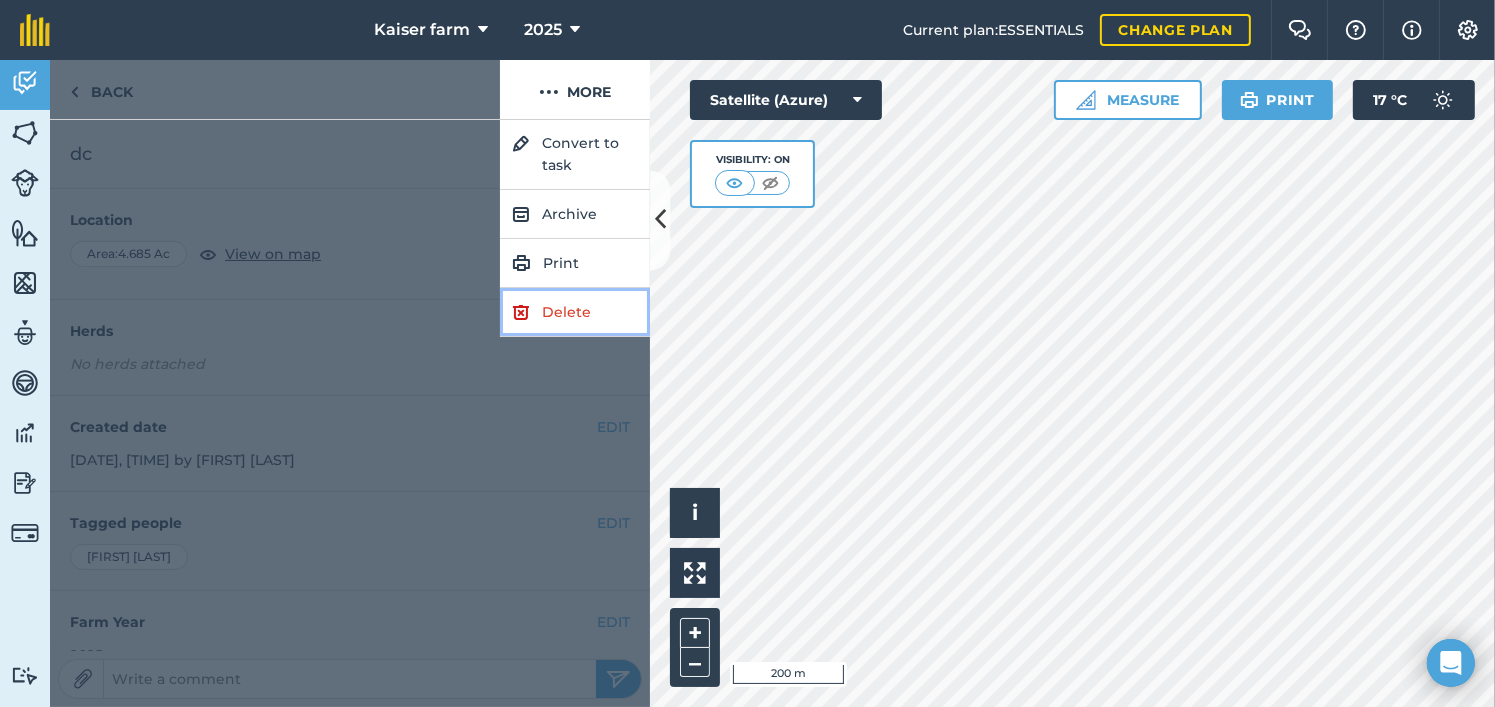 click on "Delete" at bounding box center (575, 312) 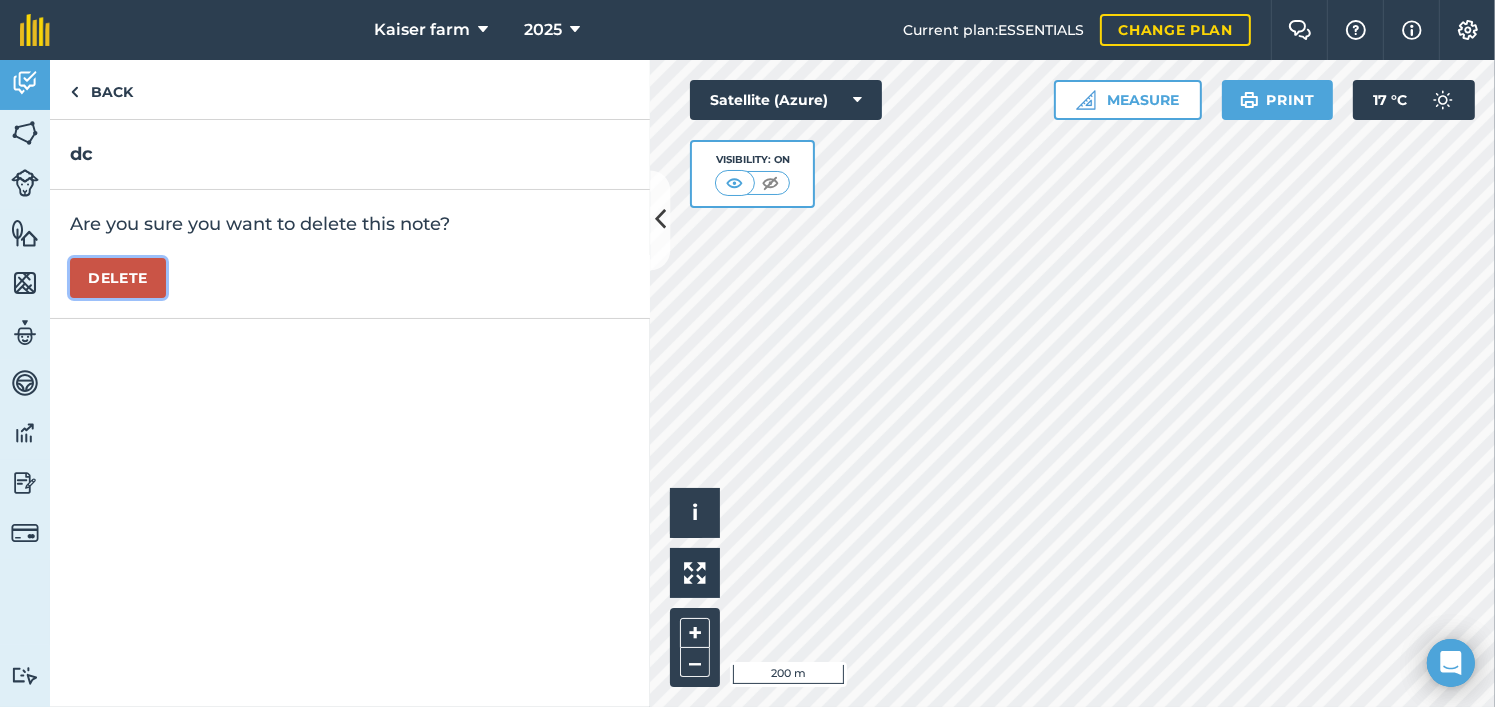 click on "Delete" at bounding box center [118, 278] 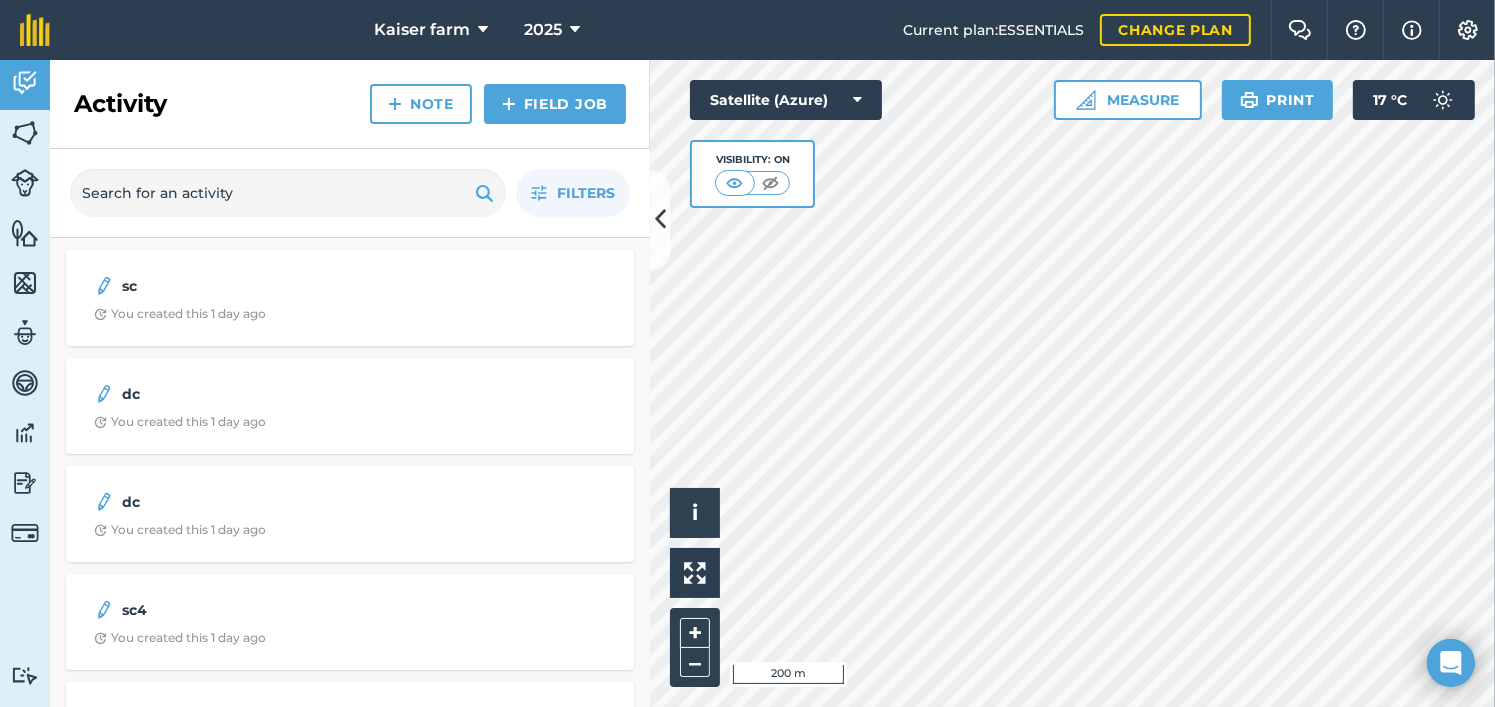 click on "Hello i © 2025 TomTom, Microsoft 200 m + – Satellite (Azure) Visibility: On Measure Print 17   ° C" at bounding box center [1072, 383] 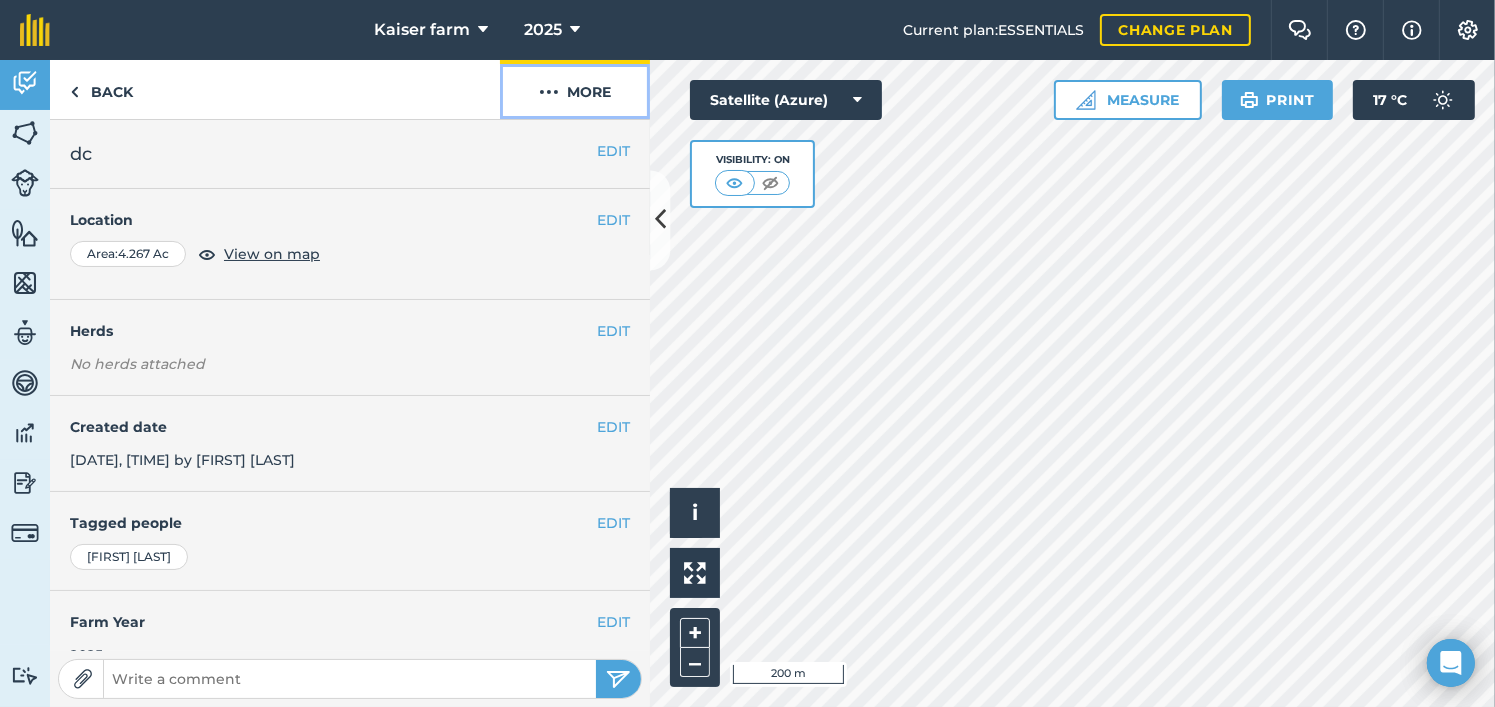 click on "More" at bounding box center (575, 89) 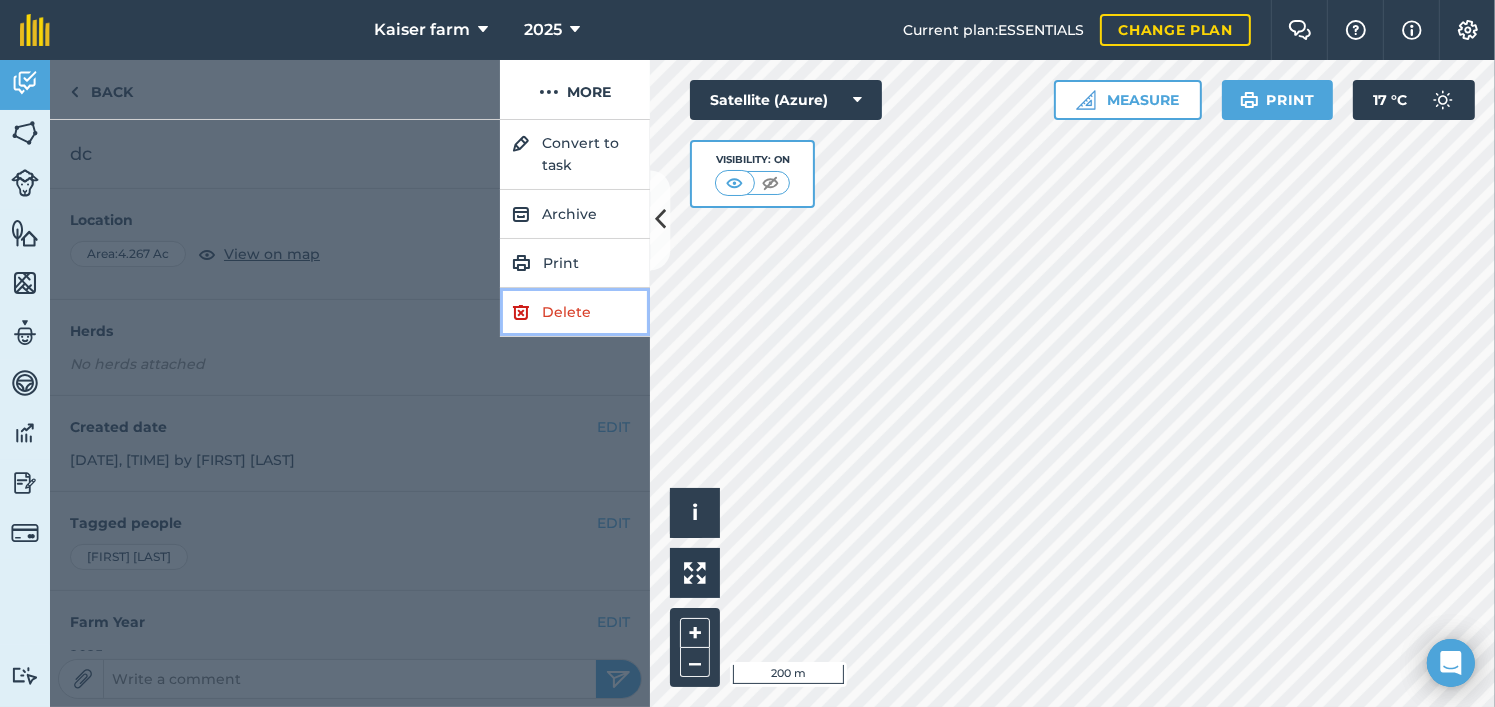 click on "Delete" at bounding box center [575, 312] 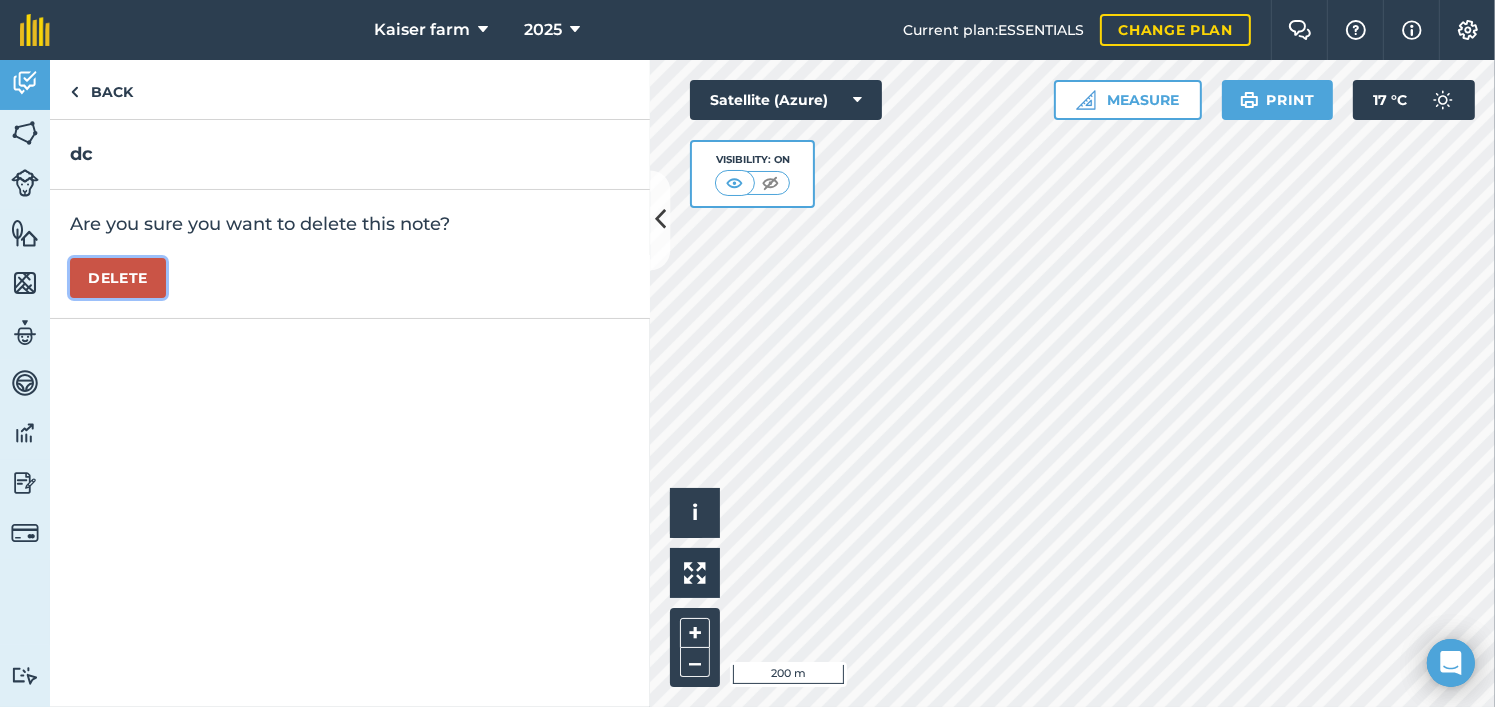 click on "Delete" at bounding box center [118, 278] 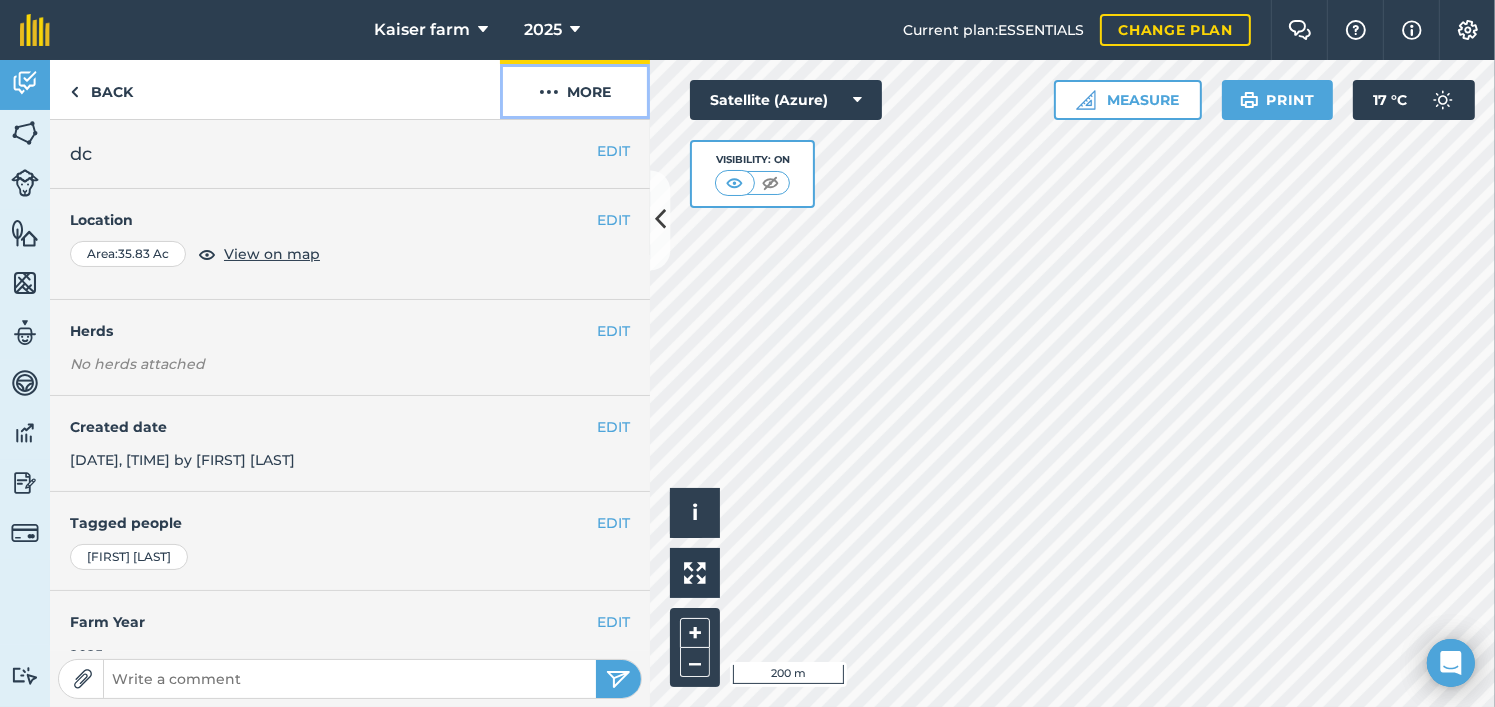 click on "More" at bounding box center (575, 89) 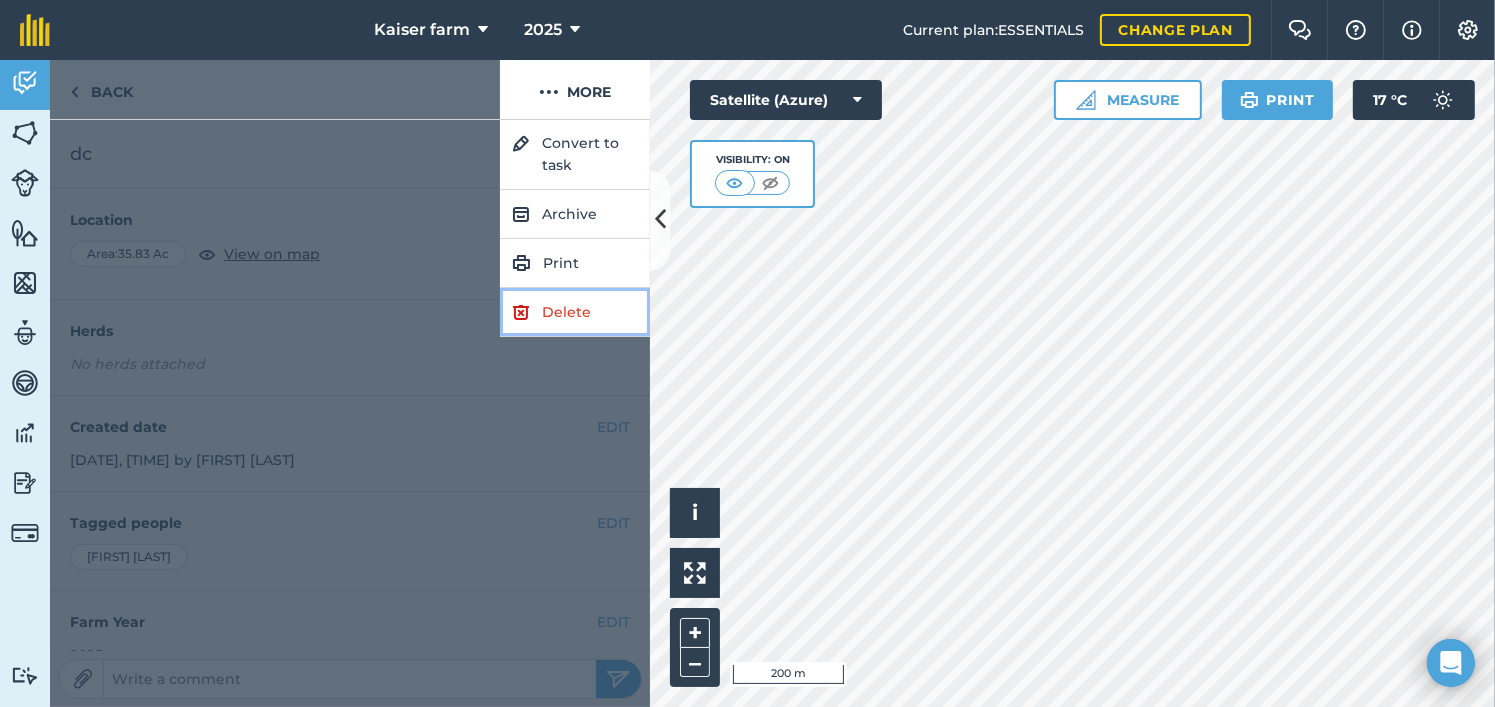 click on "Delete" at bounding box center (575, 312) 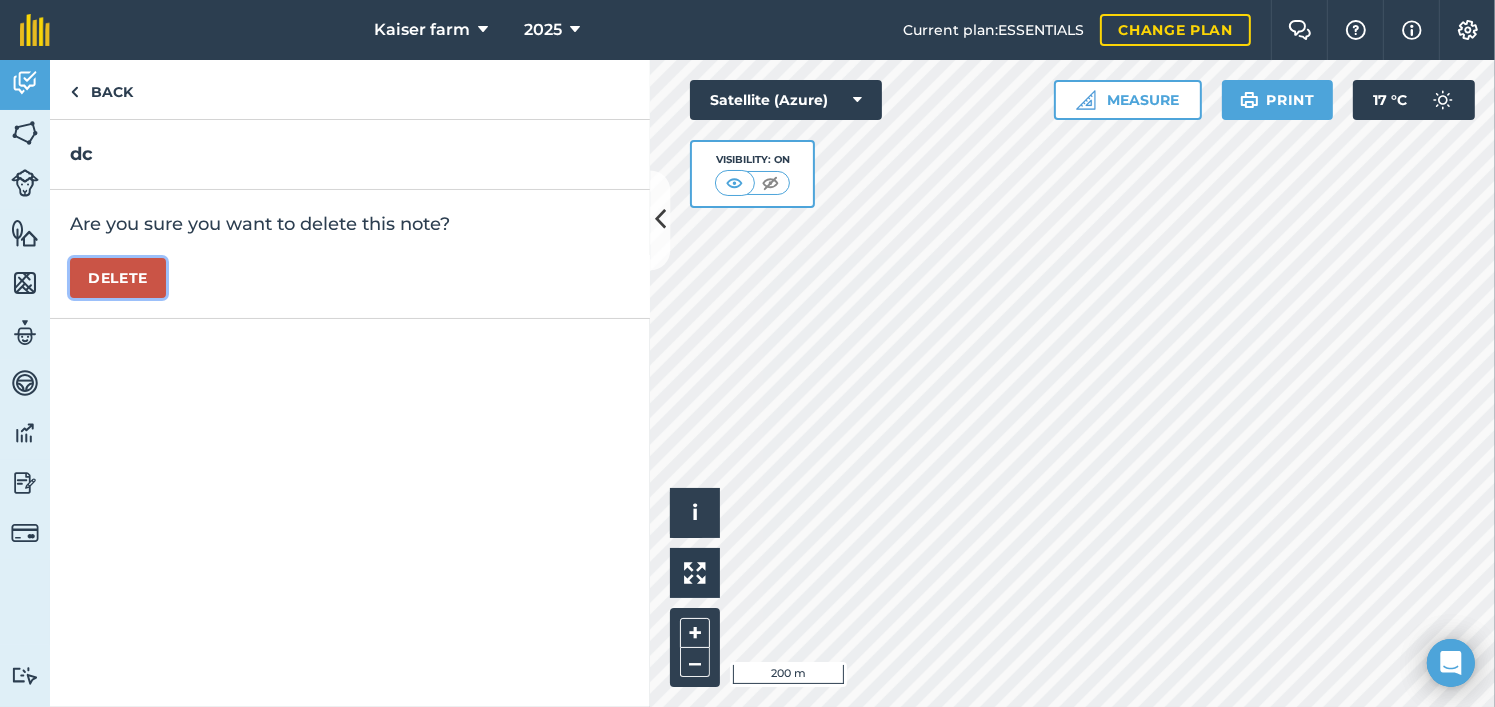 click on "Delete" at bounding box center [118, 278] 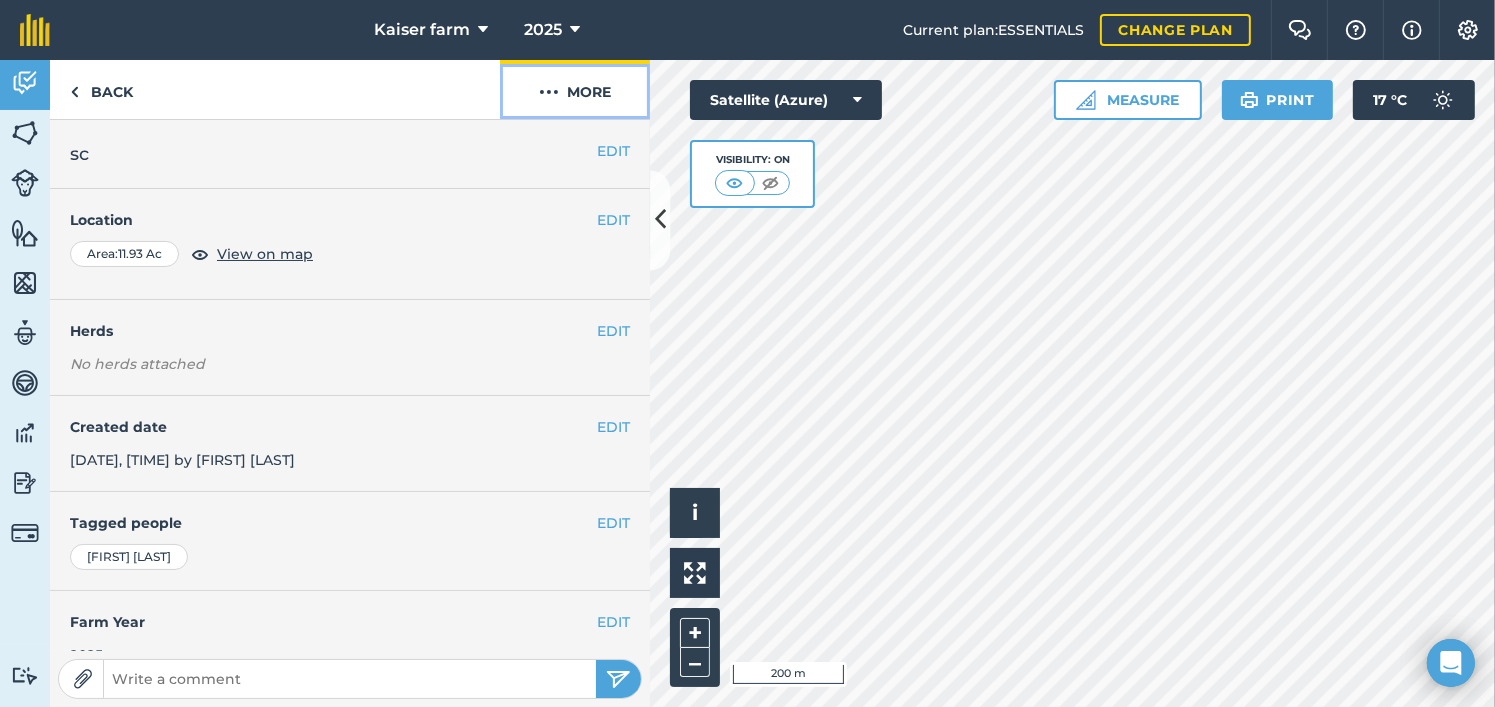 click on "More" at bounding box center (575, 89) 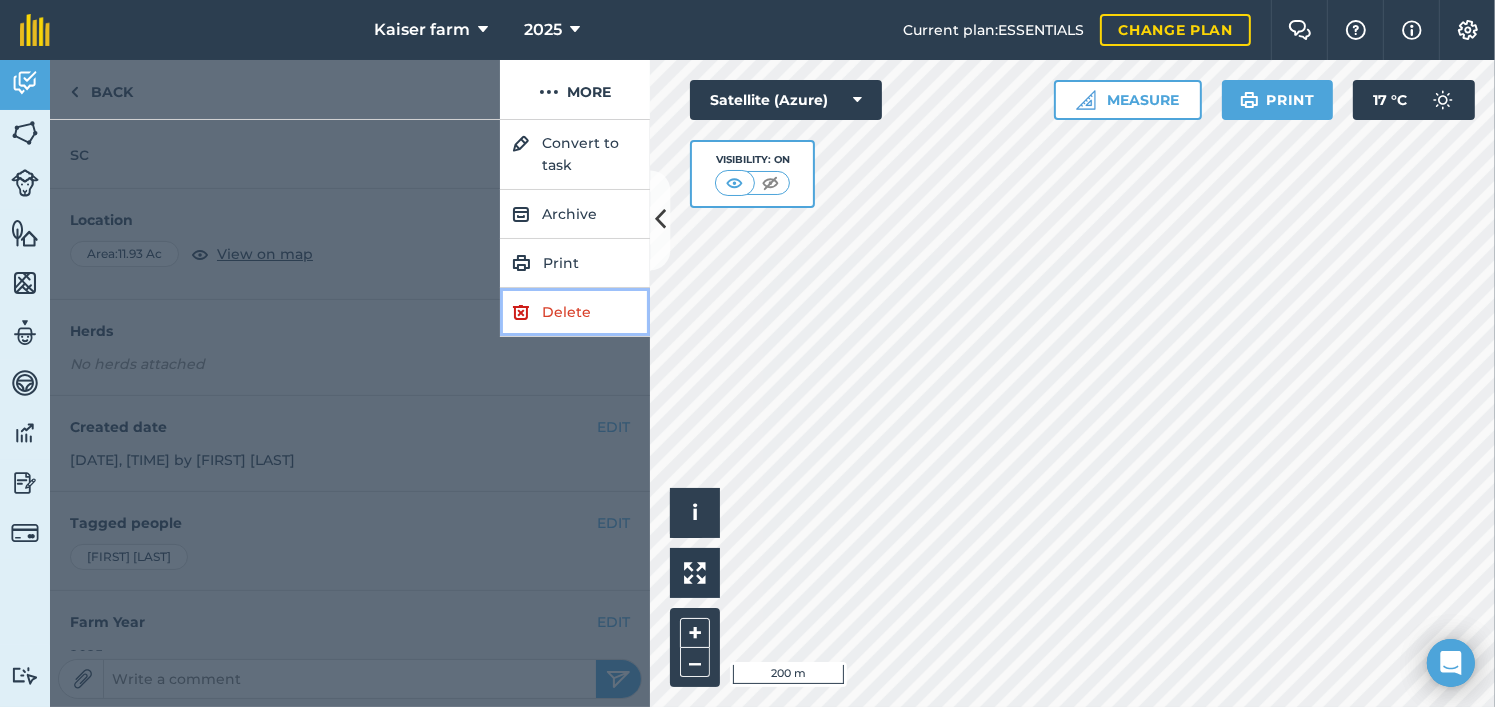 click on "Delete" at bounding box center (575, 312) 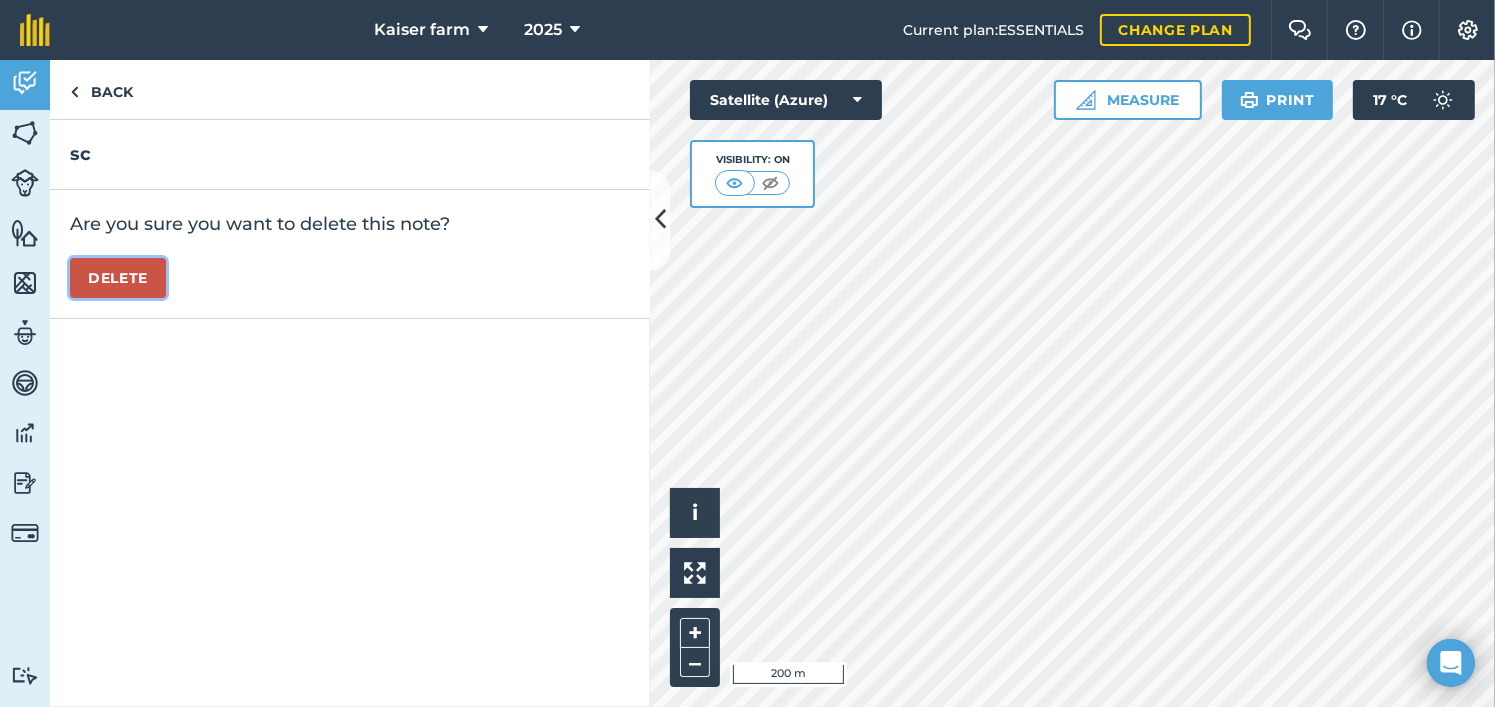 click on "Delete" at bounding box center [118, 278] 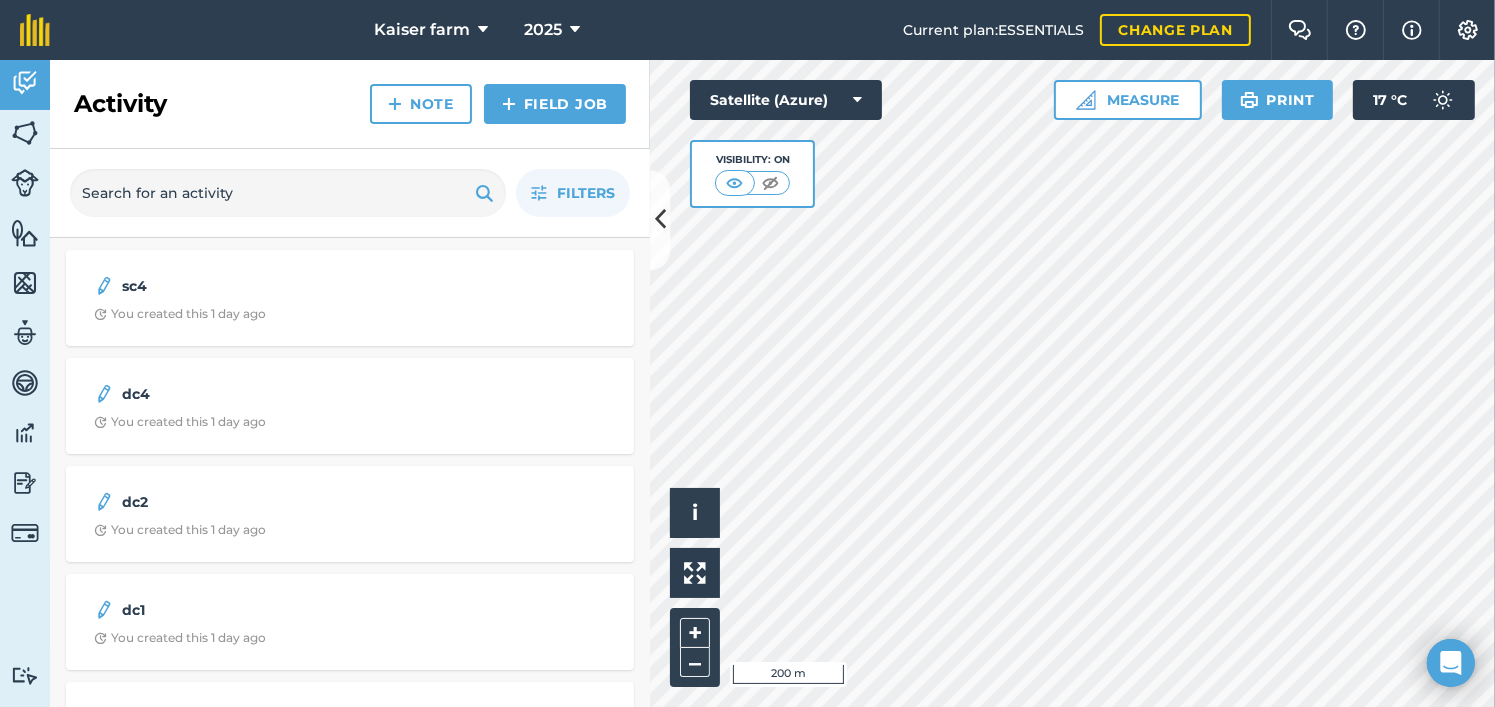 click on "[FARM_NAME] 2025 Current plan :  ESSENTIALS   Change plan Farm Chat Help Info Settings [FARM_NAME]  -  2025 Reproduced with the permission of  Microsoft Printed on  [DATE] Field usages No usage set ALFALFA: SPROUTS BARLEY CORN Custom Grass Grazing grass grazing Maple syrup OATS RYEGRASS SOYBEANS WINTER-CROPS: OTHERS - Winter Rhye Feature types Barn Beef Dairy Heifer Trees Water Activity Fields Livestock Features Maps Team Vehicles Data Reporting Billing Tutorials Tutorials Activity   Note   Field Job Filters sc4 You created this 1 day ago dc4 You created this 1 day ago dc2 You created this 1 day ago dc1 You created this 1 day ago Hose End You created this 2 months ago Hose End  You created this 2 months ago hose pit  You created this 2 months ago hose prankie You created this 2 months ago hose mainville You created this 2 months ago hose plains creek You created this 2 months ago Fertilizing Completed :   1 / 1 Pranki front You marked this as complete 3 months ago Fertilizing Completed :" at bounding box center [747, 353] 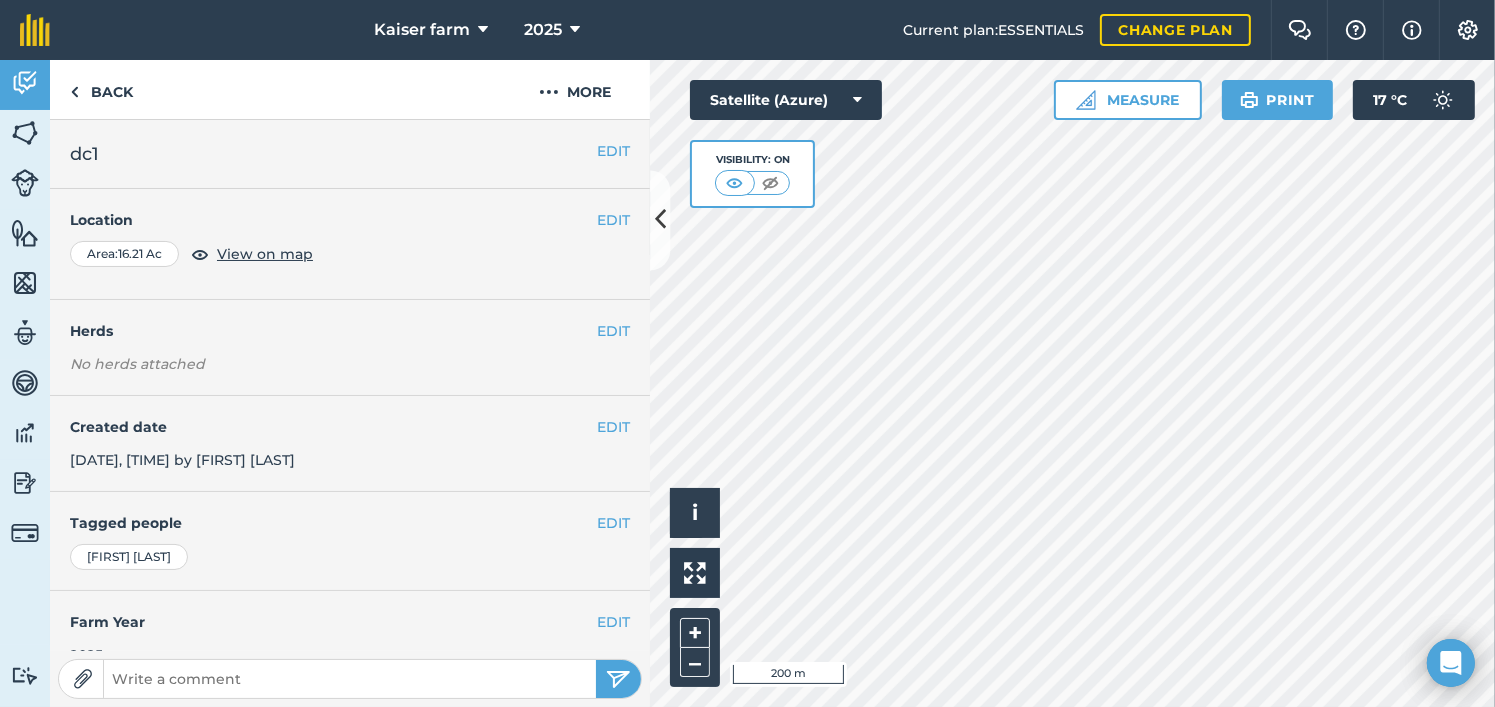 click on "EDIT dc1" at bounding box center (350, 154) 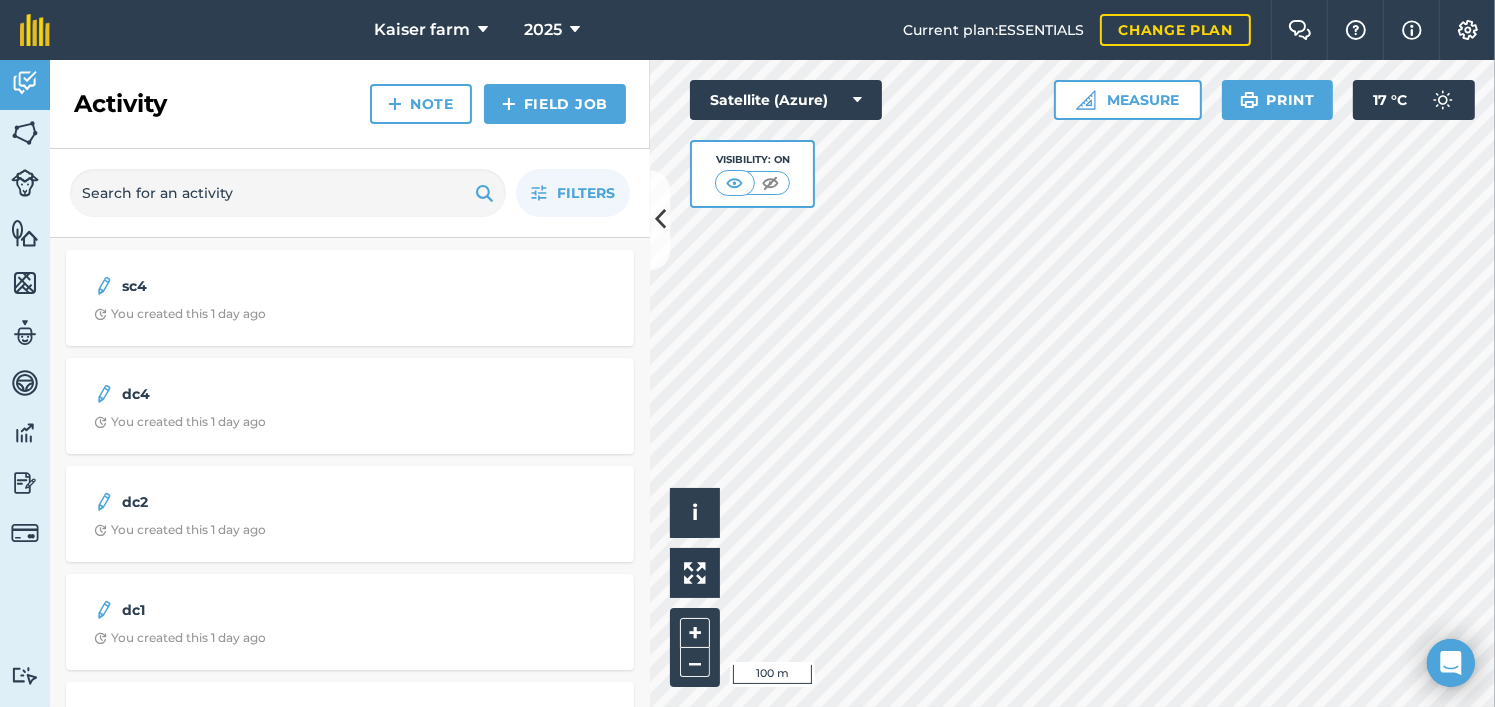 click on "[FARM_NAME] 2025 Current plan :  ESSENTIALS   Change plan Farm Chat Help Info Settings [FARM_NAME]  -  2025 Reproduced with the permission of  Microsoft Printed on  [DATE] Field usages No usage set ALFALFA: SPROUTS BARLEY CORN Custom Grass Grazing grass grazing Maple syrup OATS RYEGRASS SOYBEANS WINTER-CROPS: OTHERS - Winter Rhye Feature types Barn Beef Dairy Heifer Trees Water Activity Fields Livestock Features Maps Team Vehicles Data Reporting Billing Tutorials Tutorials Activity   Note   Field Job Filters sc4 You created this 1 day ago dc4 You created this 1 day ago dc2 You created this 1 day ago dc1 You created this 1 day ago Hose End You created this 2 months ago Hose End  You created this 2 months ago hose pit  You created this 2 months ago hose prankie You created this 2 months ago hose mainville You created this 2 months ago hose plains creek You created this 2 months ago Fertilizing Completed :   1 / 1 Pranki front You marked this as complete 3 months ago Fertilizing Completed :   1 / 1 [LAST]  :" at bounding box center (747, 353) 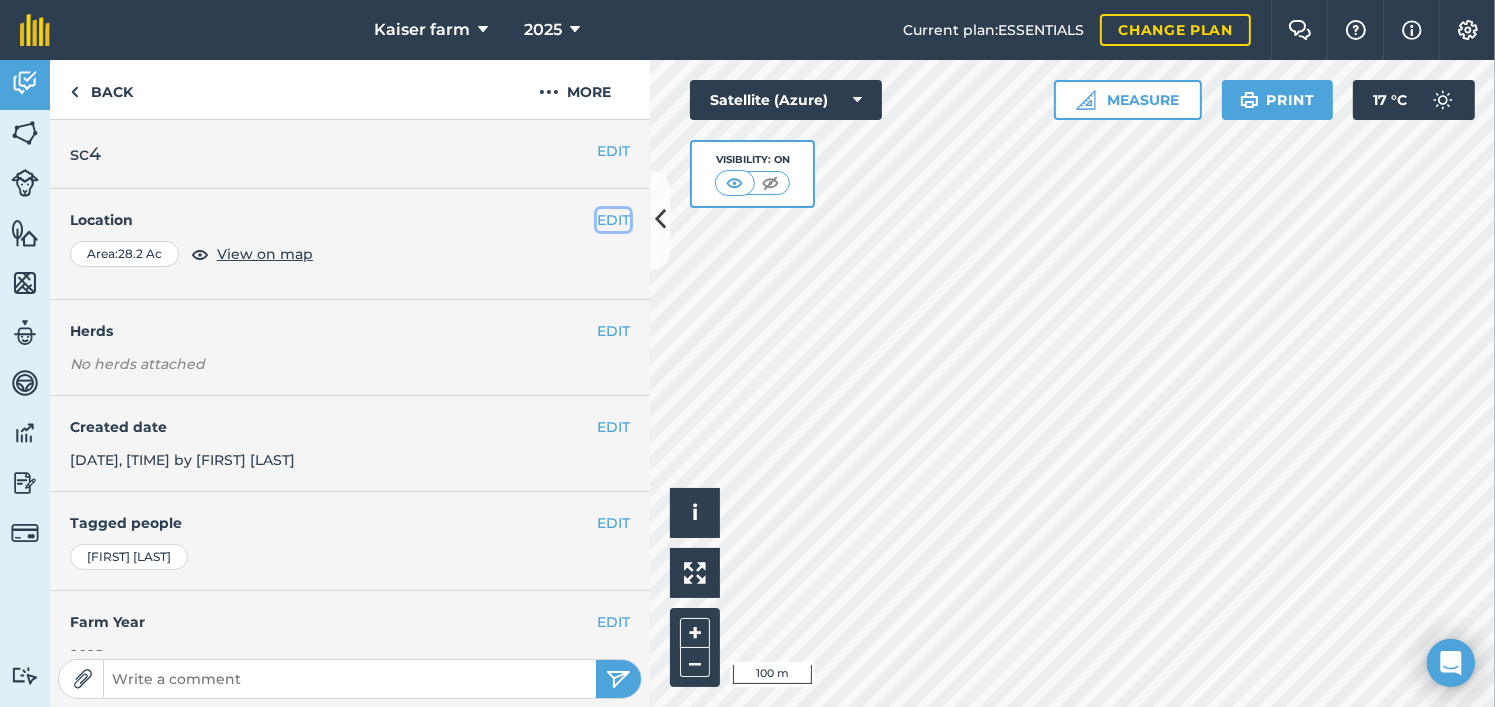 click on "EDIT" at bounding box center (613, 220) 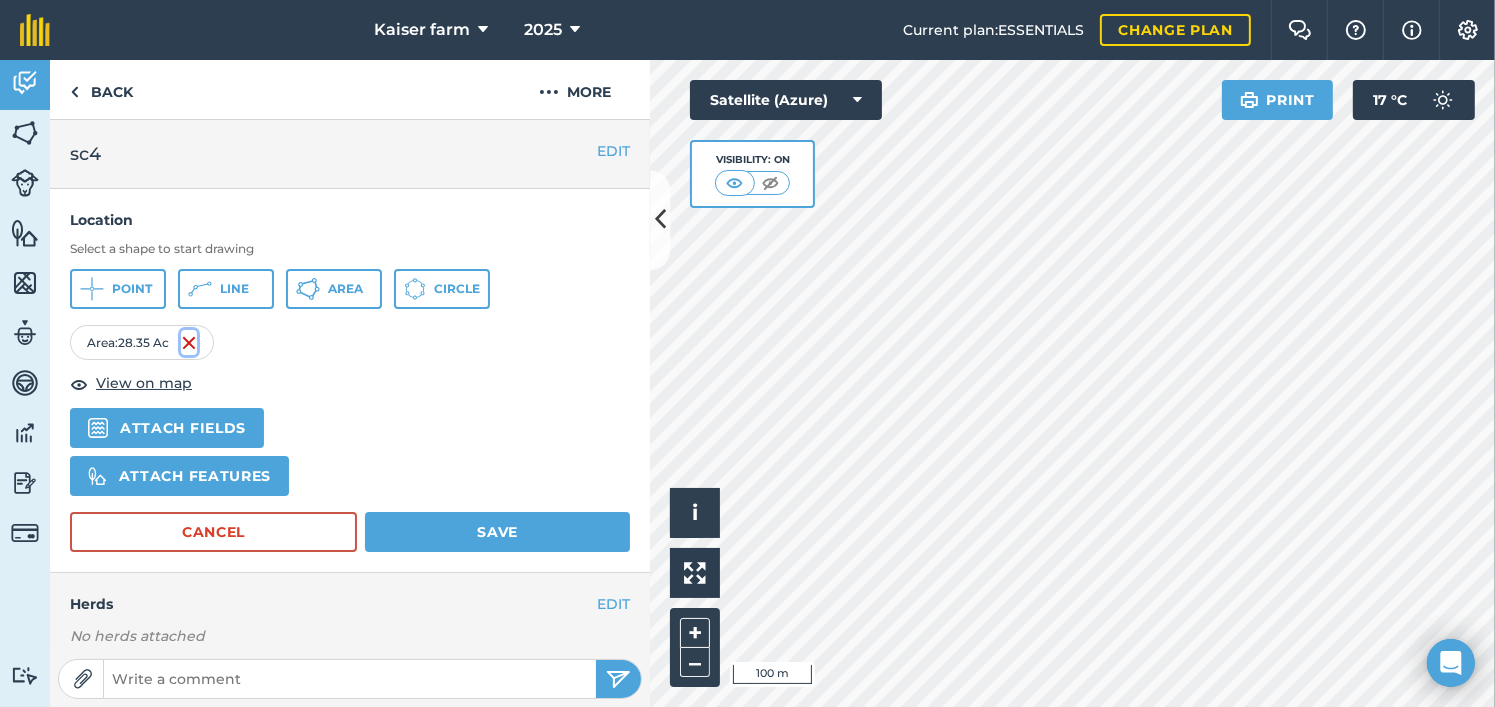 click at bounding box center [189, 343] 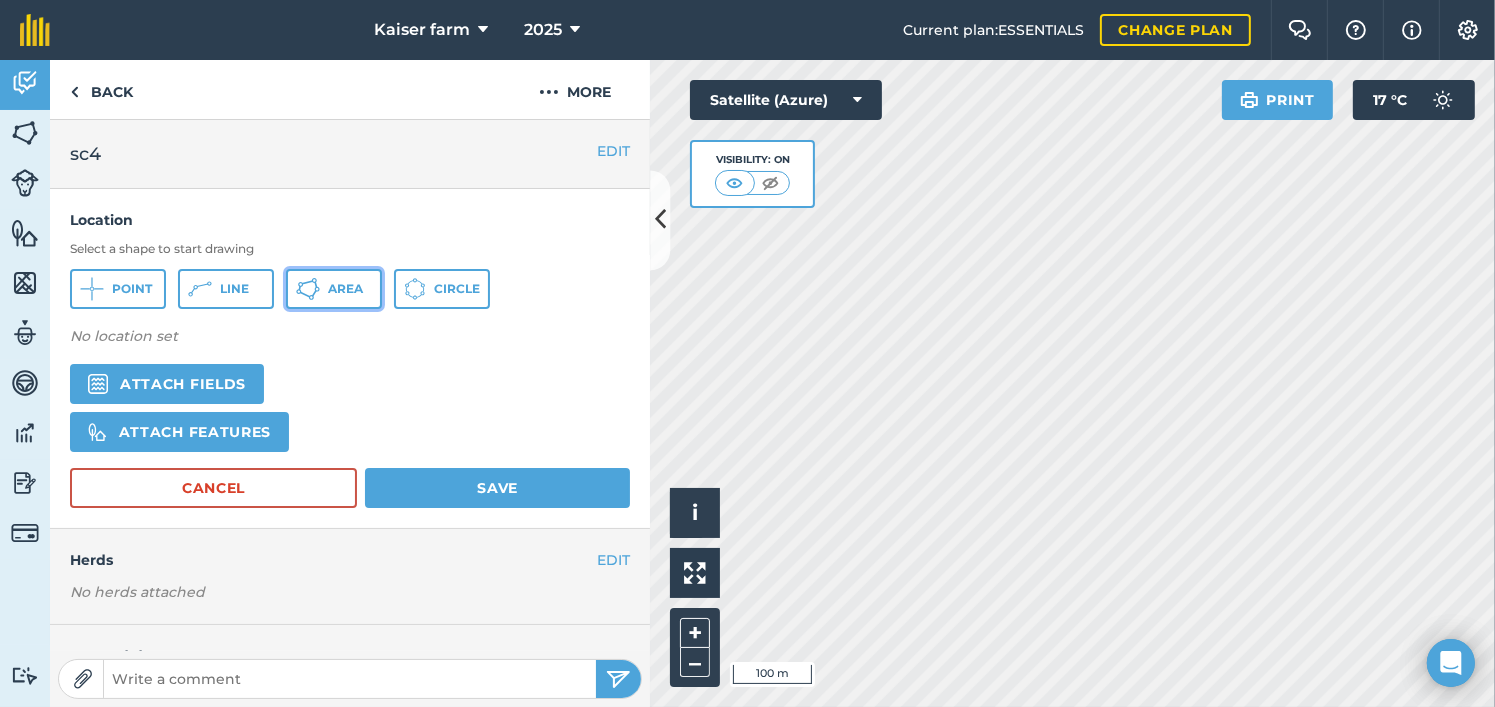 click 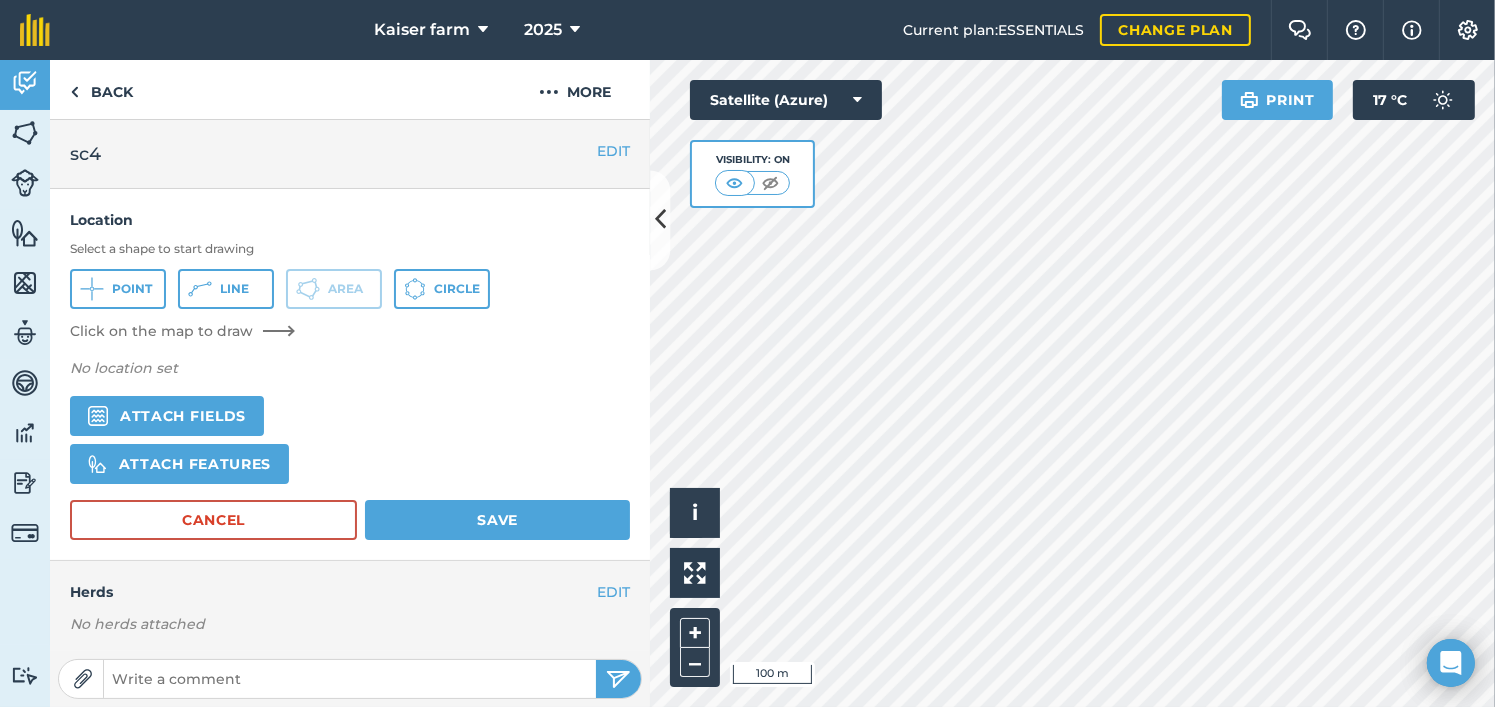 click on "Satellite (Azure) Visibility: On" at bounding box center [786, 144] 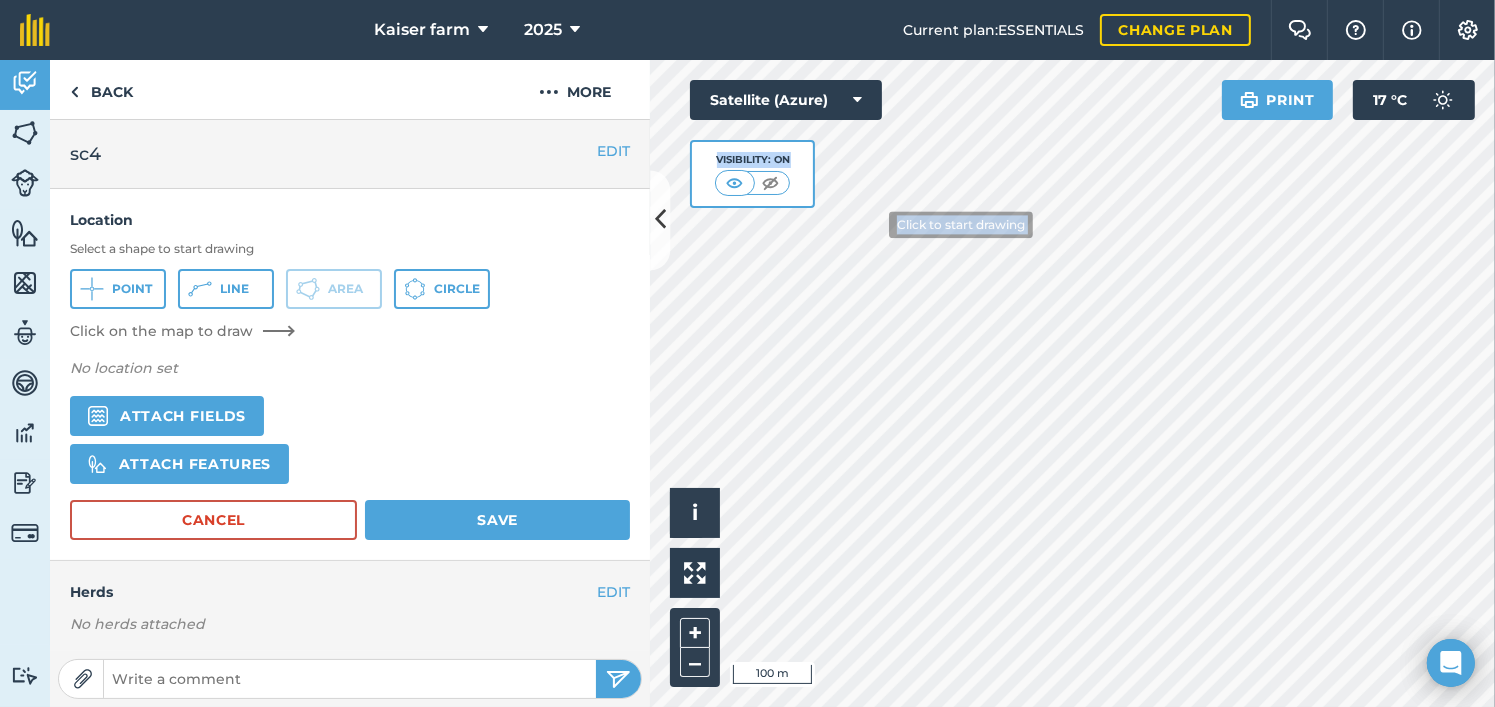 click on "Click to start drawing i © 2025 TomTom, Microsoft 100 m + – Satellite (Azure) Visibility: On Print 17   ° C" at bounding box center (1072, 383) 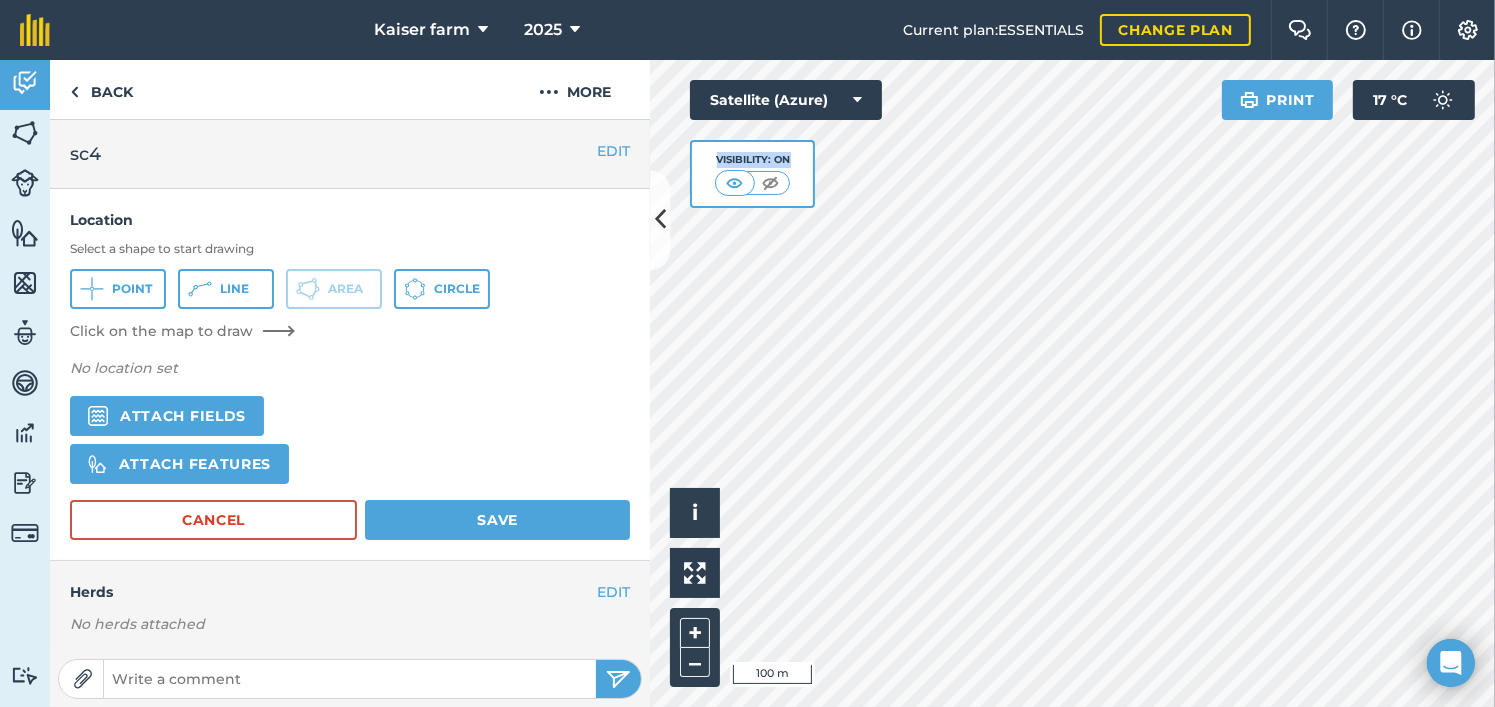 click on "Satellite (Azure) Visibility: On" at bounding box center [786, 144] 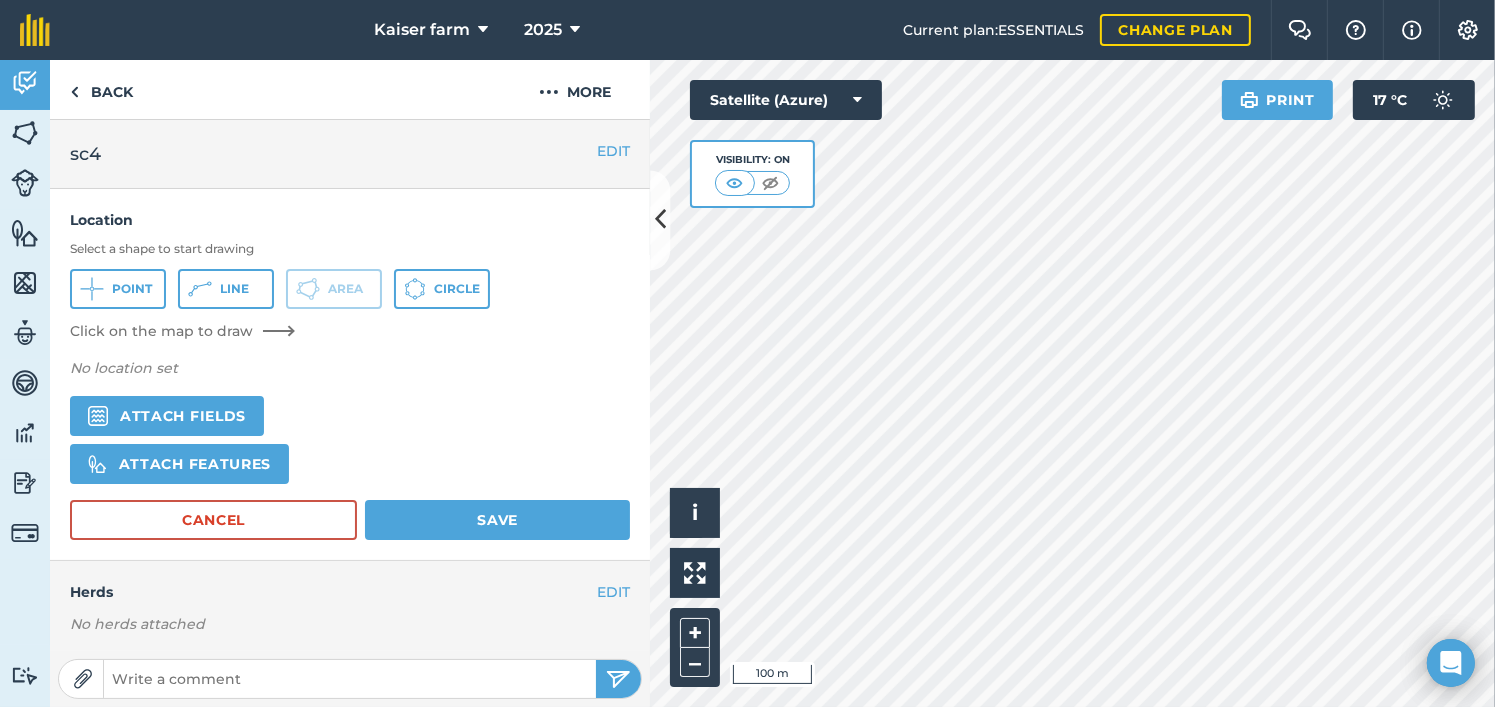 click on "Satellite (Azure) Visibility: On" at bounding box center [786, 144] 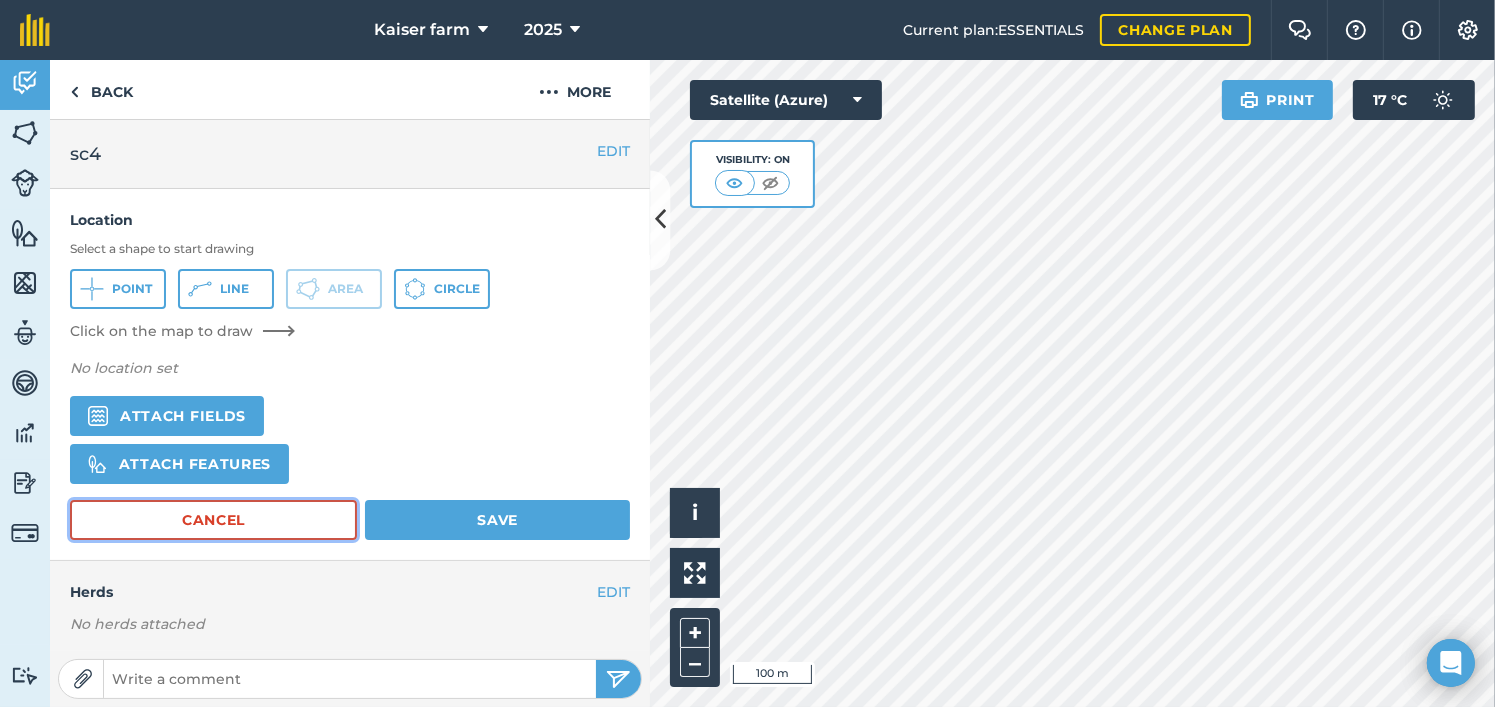 click on "Cancel" at bounding box center (213, 520) 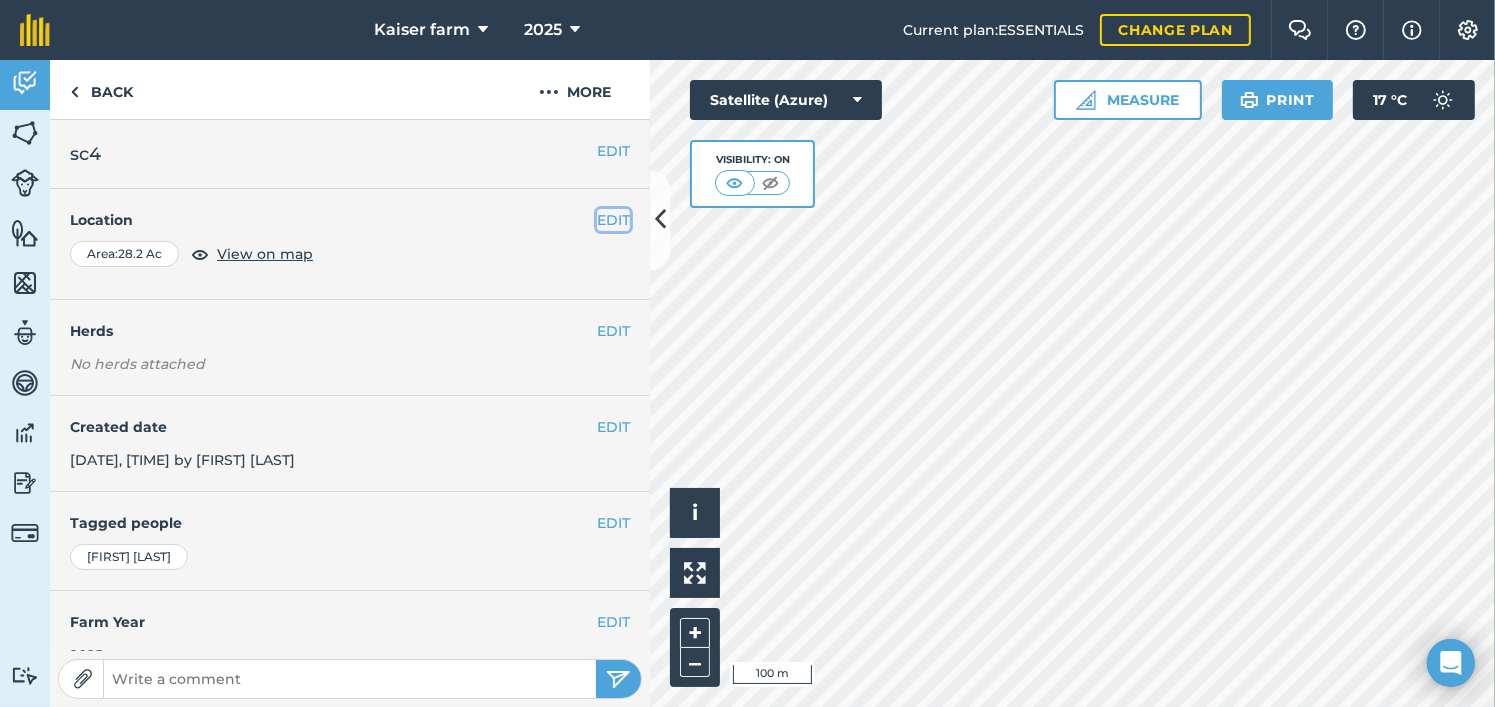 drag, startPoint x: 603, startPoint y: 208, endPoint x: 587, endPoint y: 215, distance: 17.464249 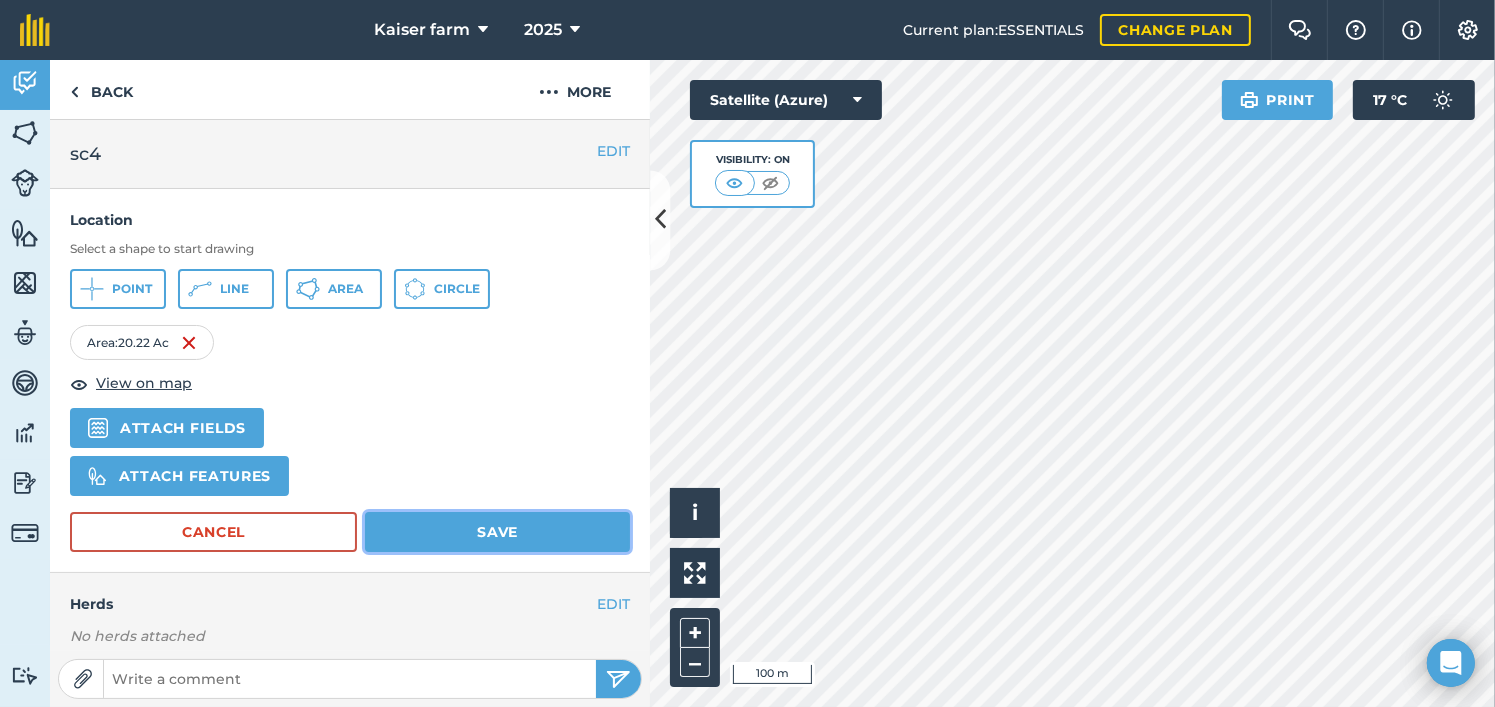 click on "Save" at bounding box center [497, 532] 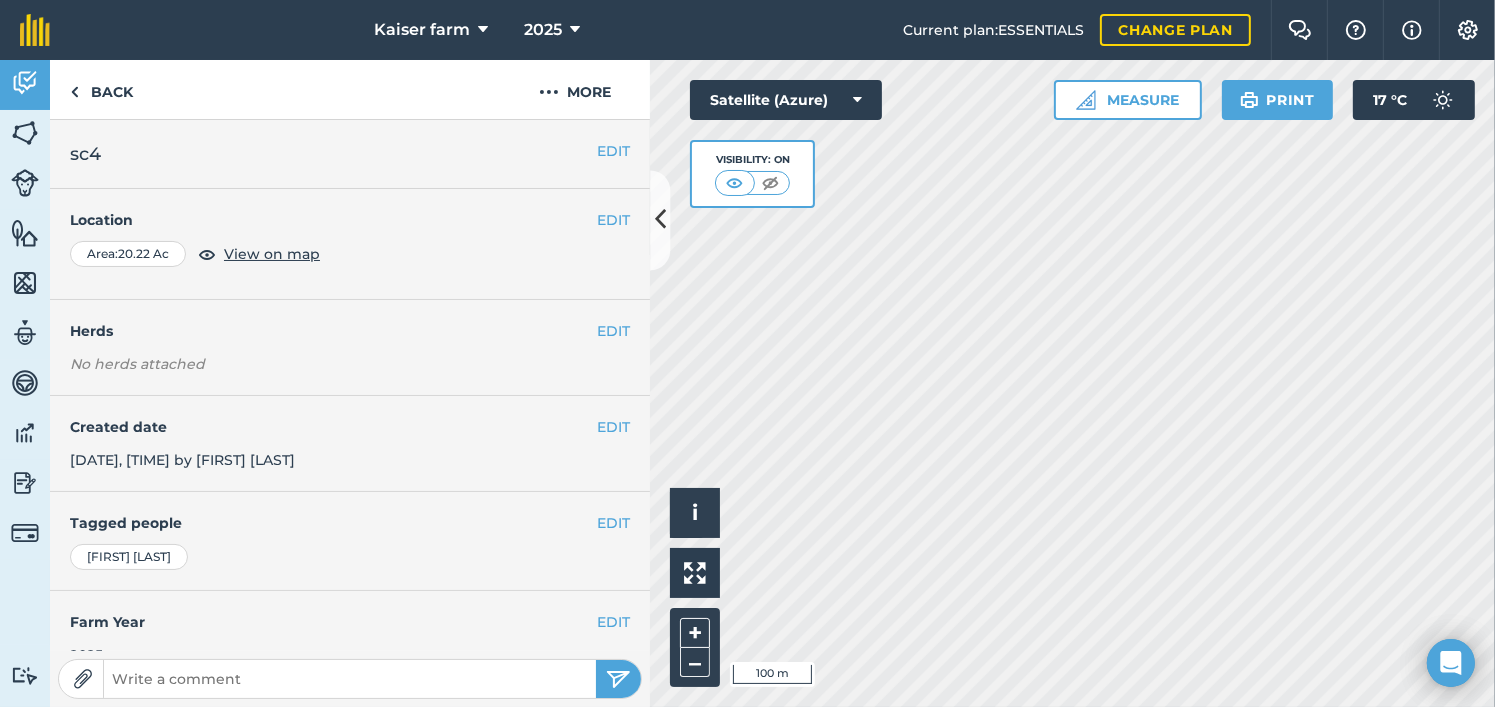 click on "[FARM_NAME] 2025 Current plan :  ESSENTIALS   Change plan Farm Chat Help Info Settings [FARM_NAME]  -  2025 Reproduced with the permission of  Microsoft Printed on  [DATE] Field usages No usage set ALFALFA: SPROUTS BARLEY CORN Custom Grass Grazing grass grazing Maple syrup OATS RYEGRASS SOYBEANS WINTER-CROPS: OTHERS - Winter Rhye Feature types Barn Beef Dairy Heifer Trees Water Activity Fields Livestock Features Maps Team Vehicles Data Reporting Billing Tutorials Tutorials Tutorials   Back   More EDIT sc4 EDIT Location Area :  20.22   Ac   View on map EDIT Herds No herds attached EDIT Created date [DATE], [TIME]   by   [FIRST] [LAST] EDIT Tagged people [FIRST]   [LAST] EDIT Farm Year 2025 Use the comment bar at the bottom to communicate with your team or attach photos. Click to start drawing i © 2025 TomTom, Microsoft 100 m + – Satellite (Azure) Visibility: On Measure Print 17   ° C" at bounding box center [747, 353] 